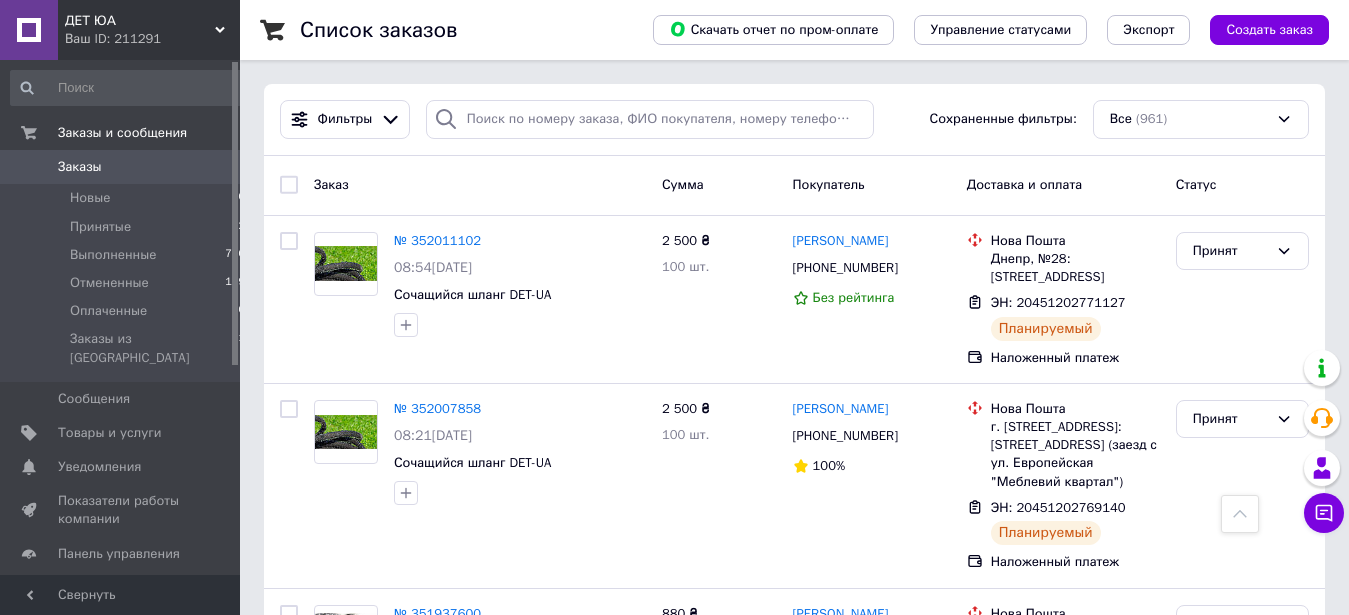 scroll, scrollTop: 0, scrollLeft: 0, axis: both 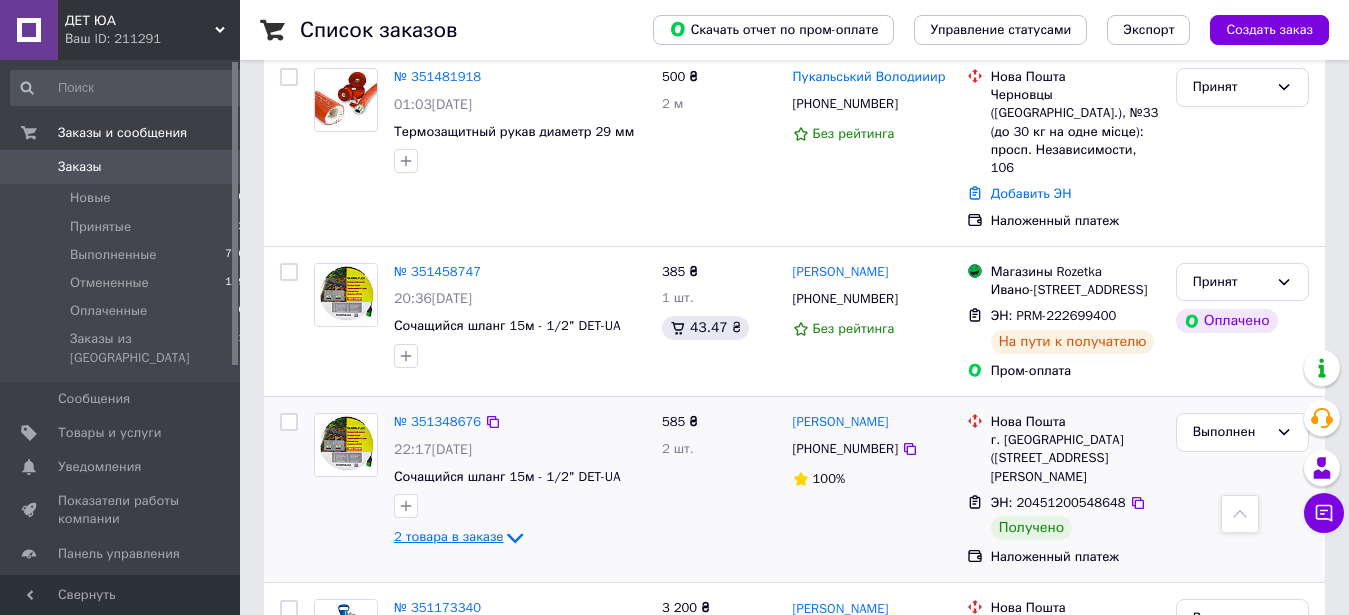 click 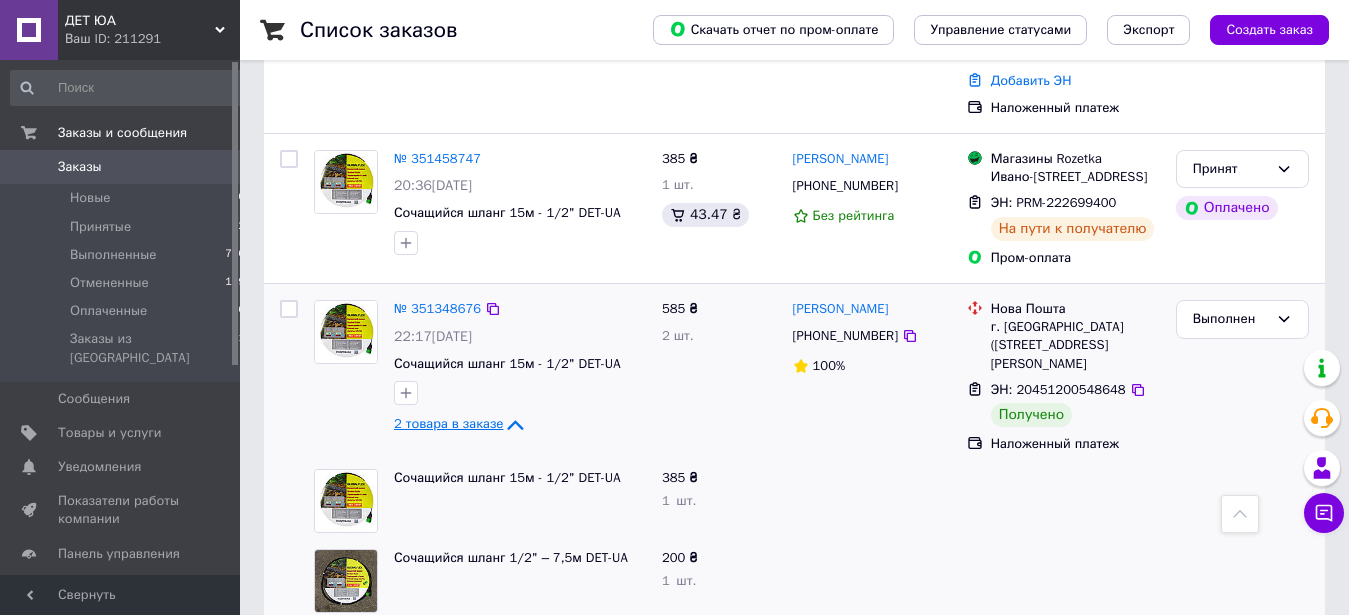 scroll, scrollTop: 2652, scrollLeft: 0, axis: vertical 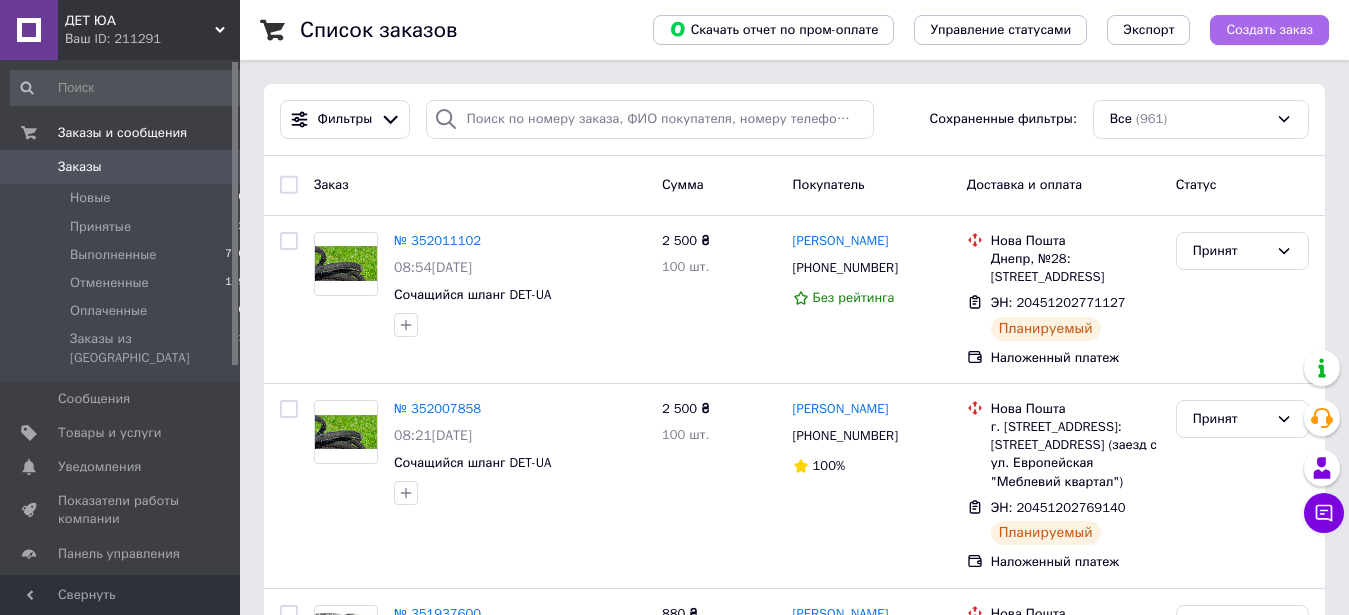 click on "Создать заказ" at bounding box center (1269, 30) 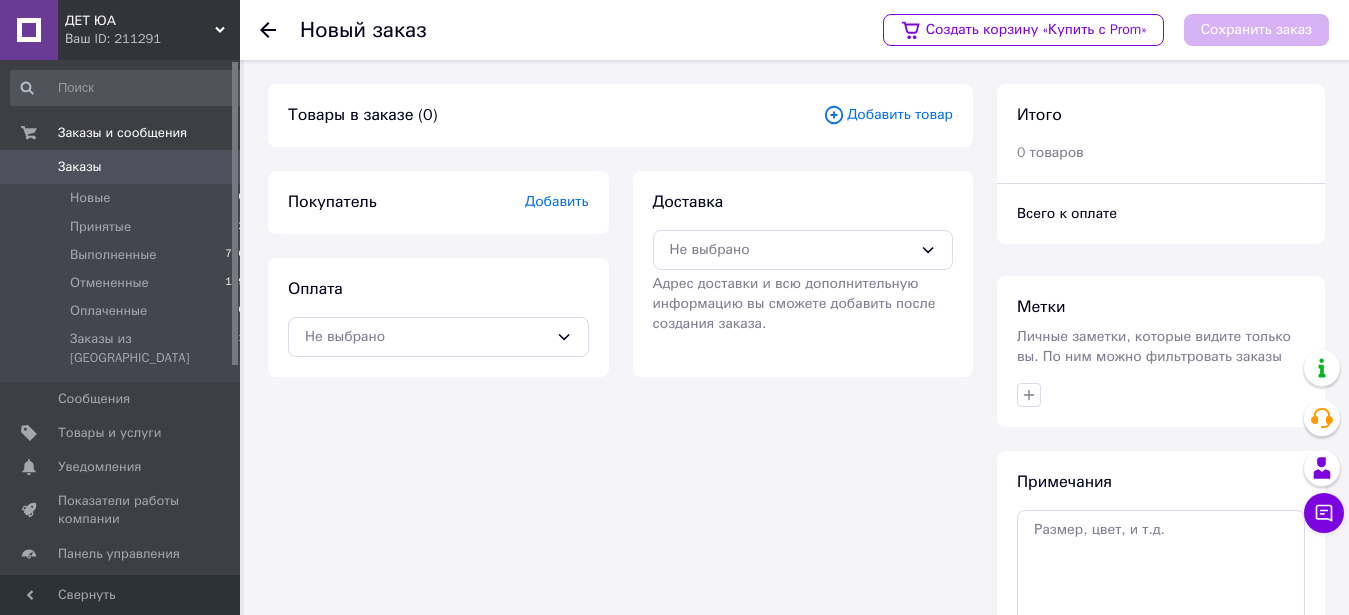 click 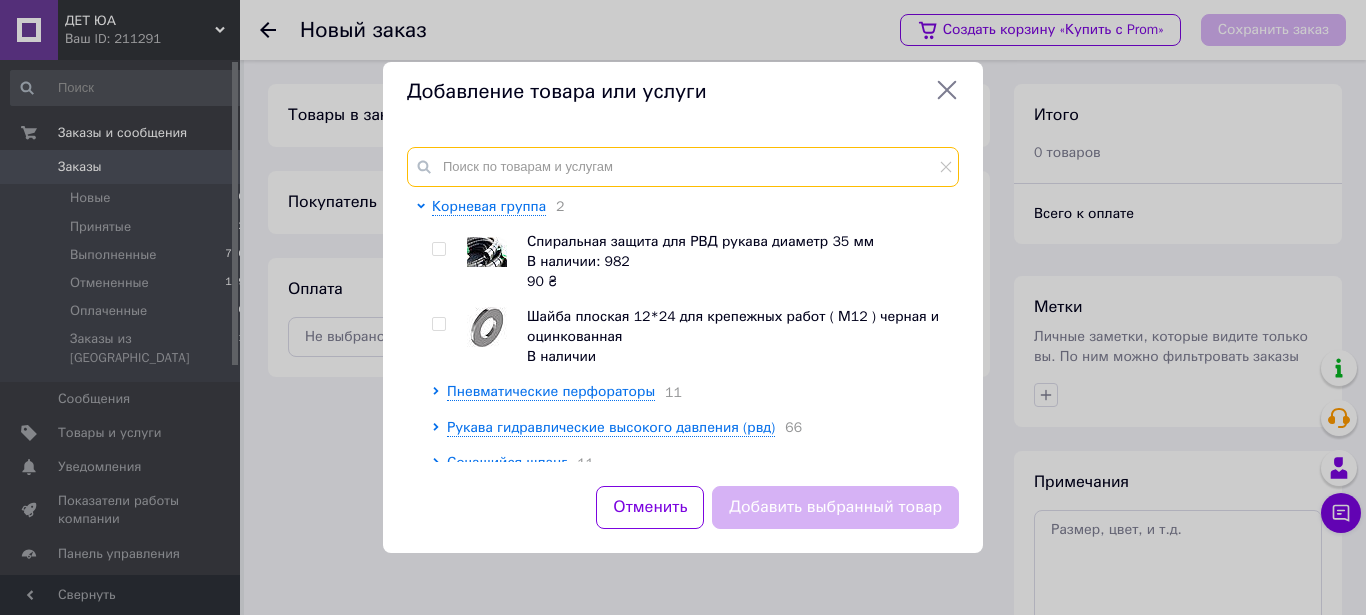 click at bounding box center [683, 167] 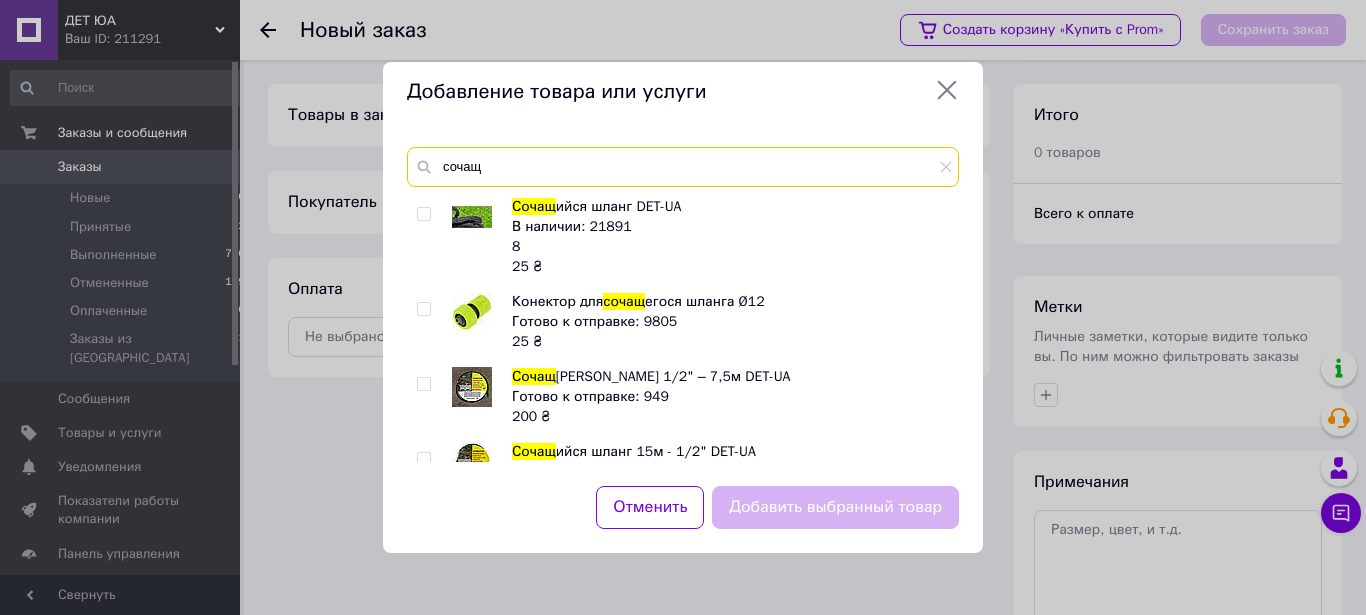 type on "сочащ" 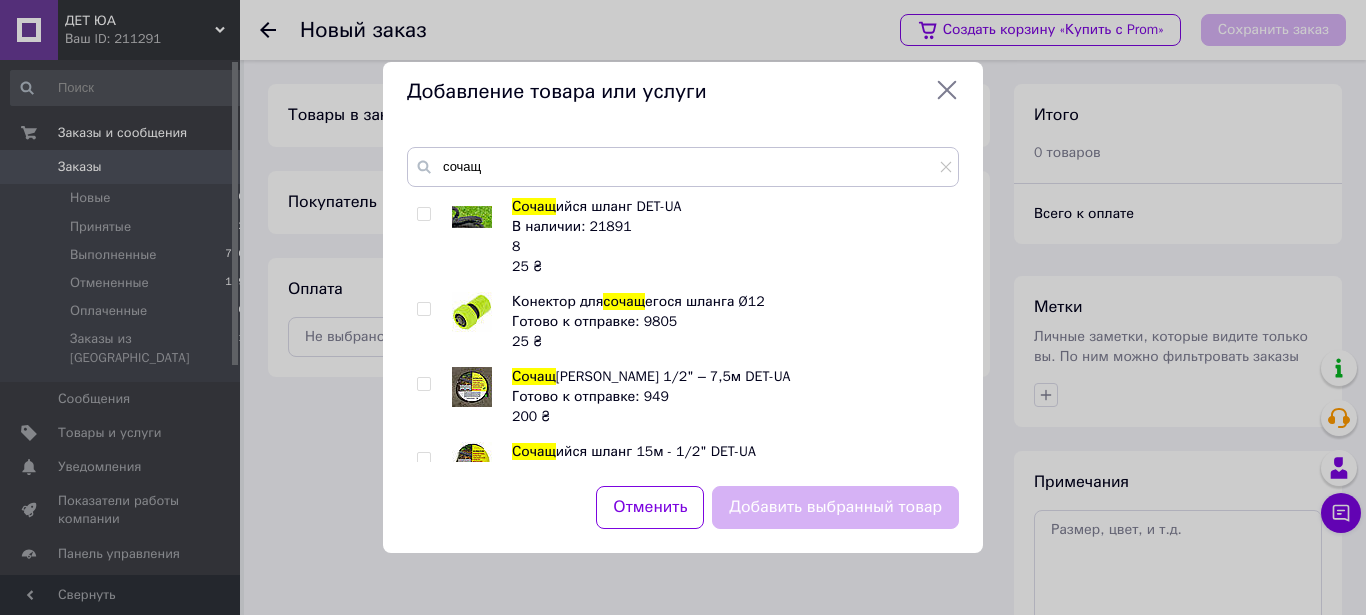 click at bounding box center [423, 214] 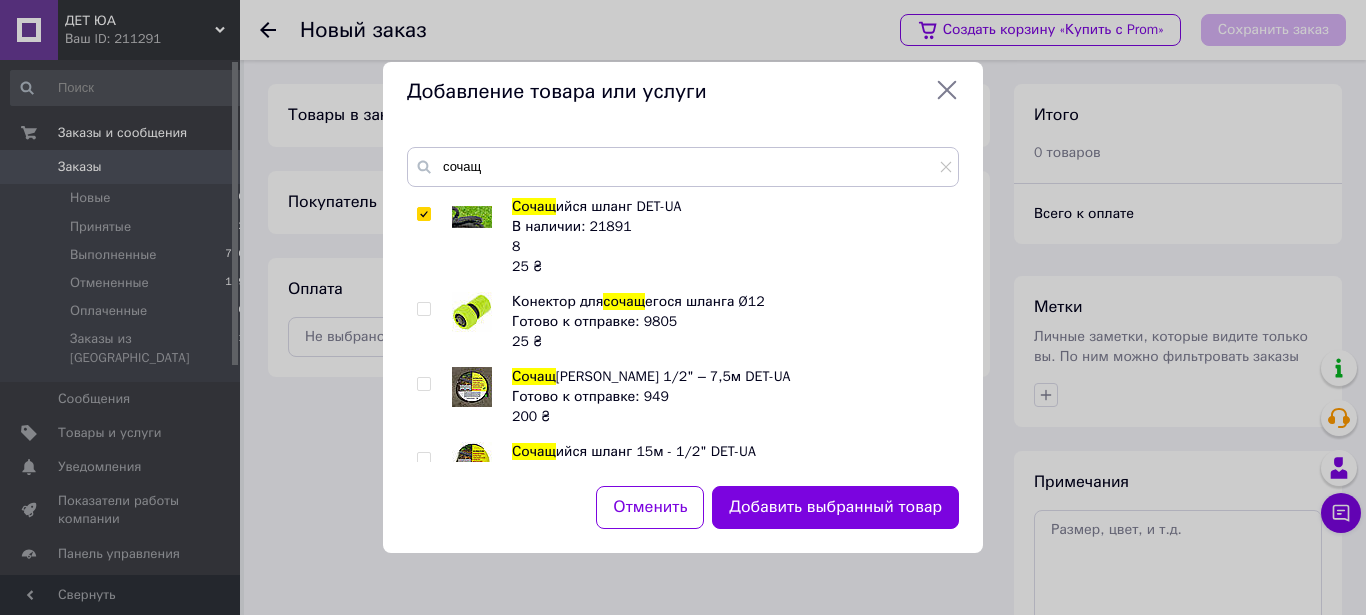 click at bounding box center (423, 309) 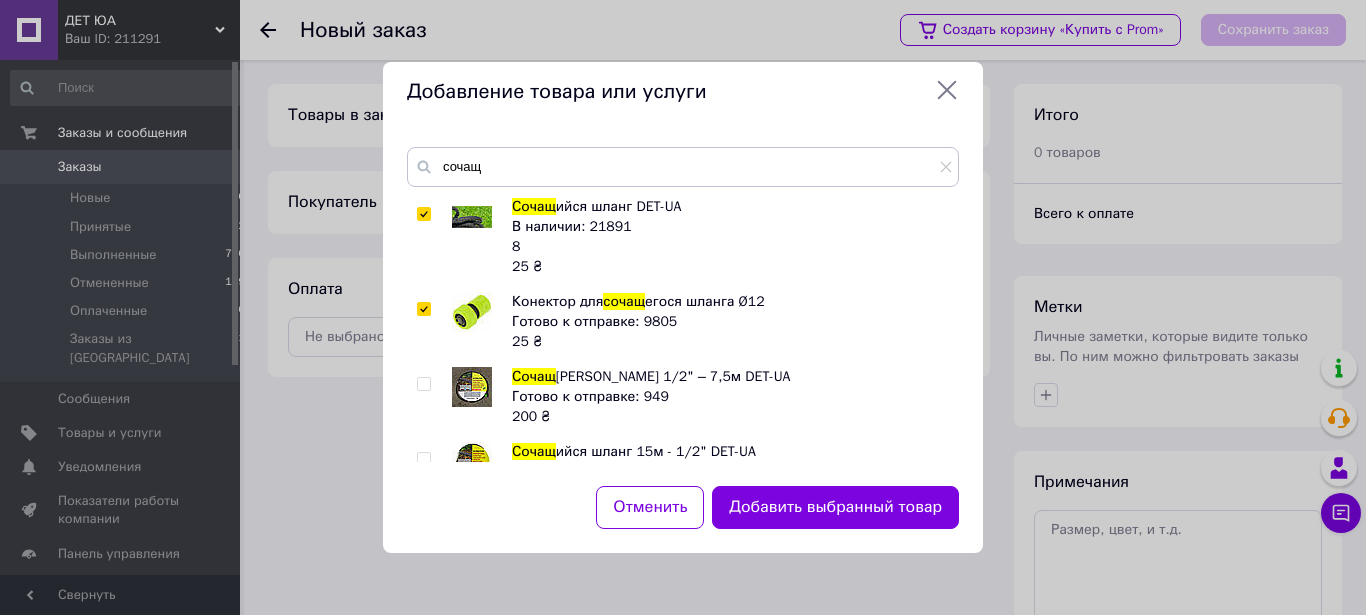 checkbox on "true" 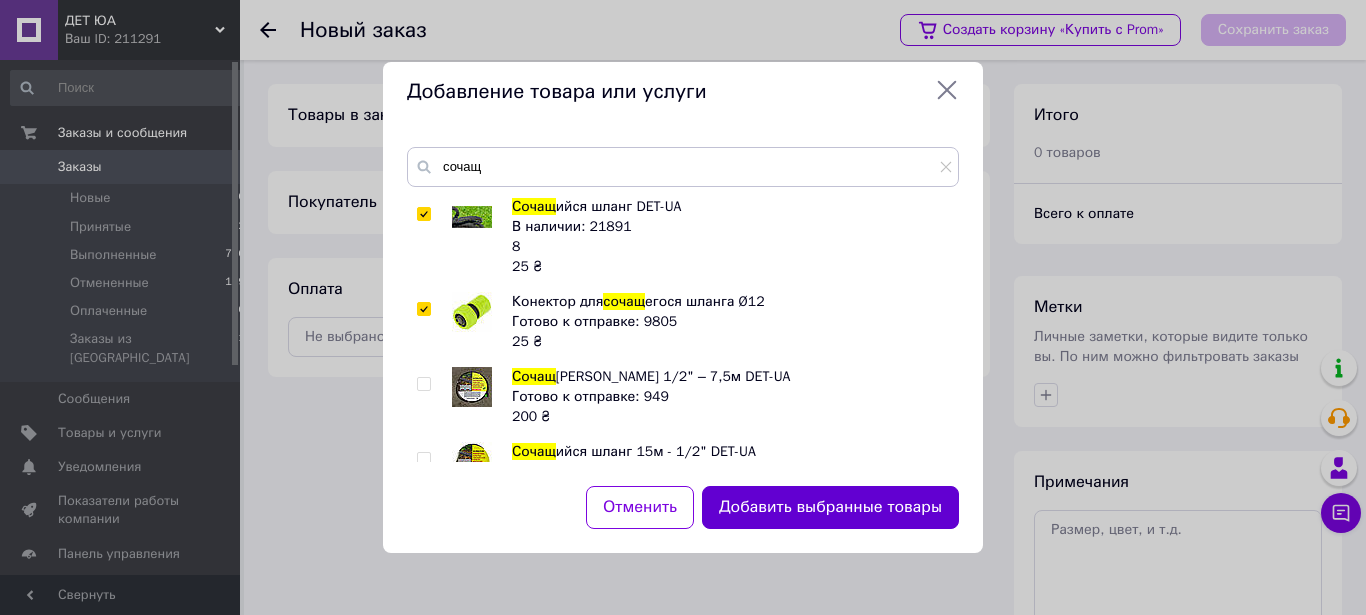 click on "Добавить выбранные товары" at bounding box center (830, 507) 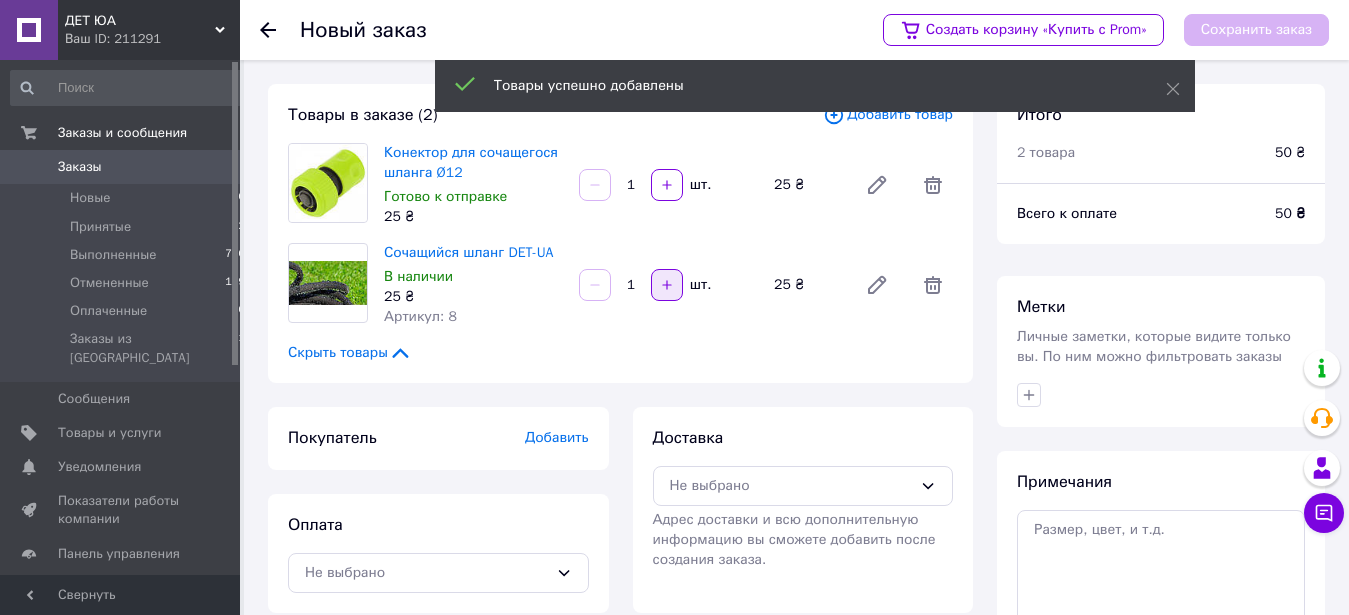 click 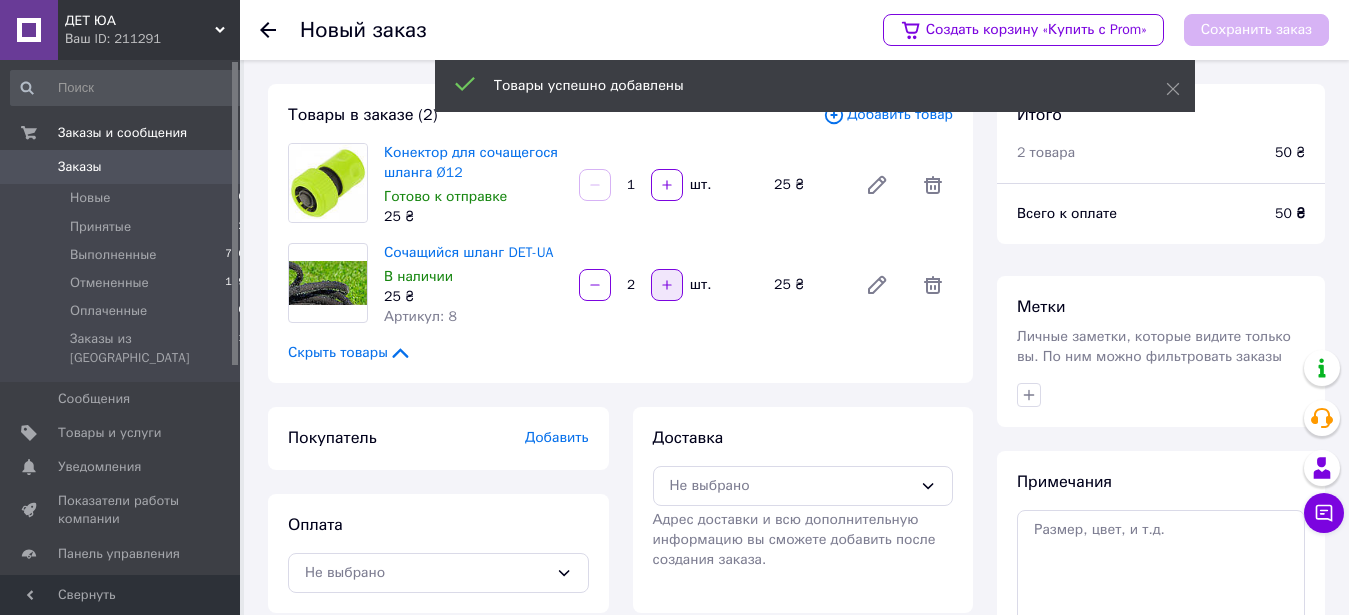click 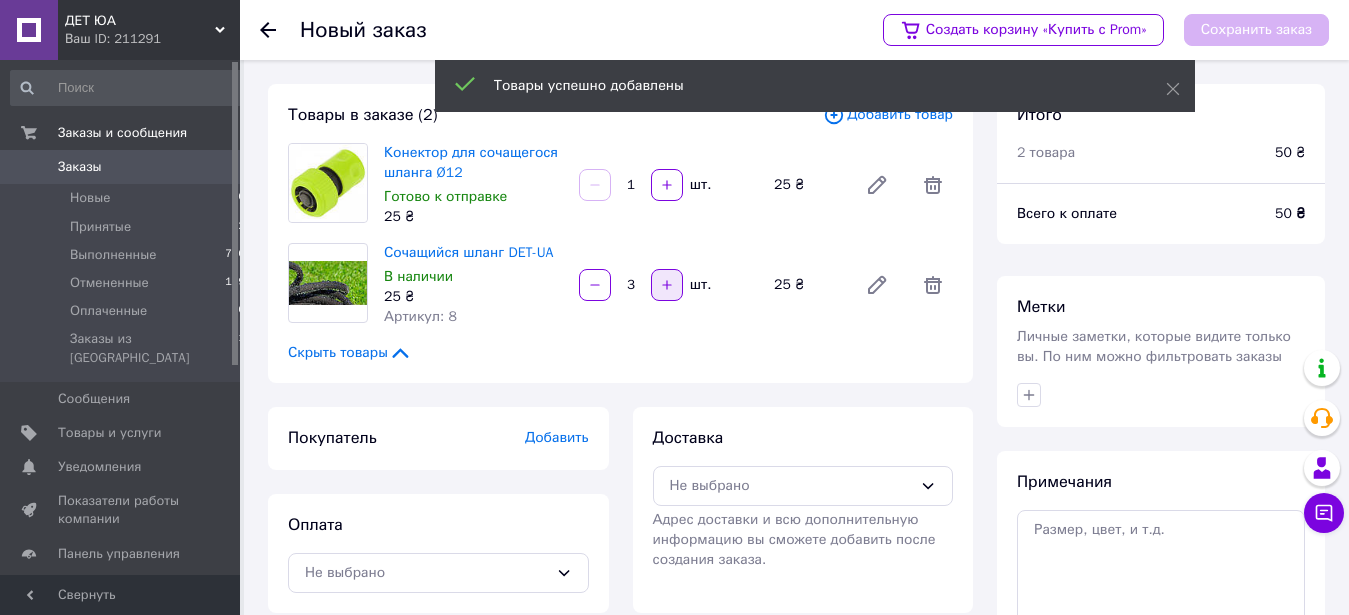 click 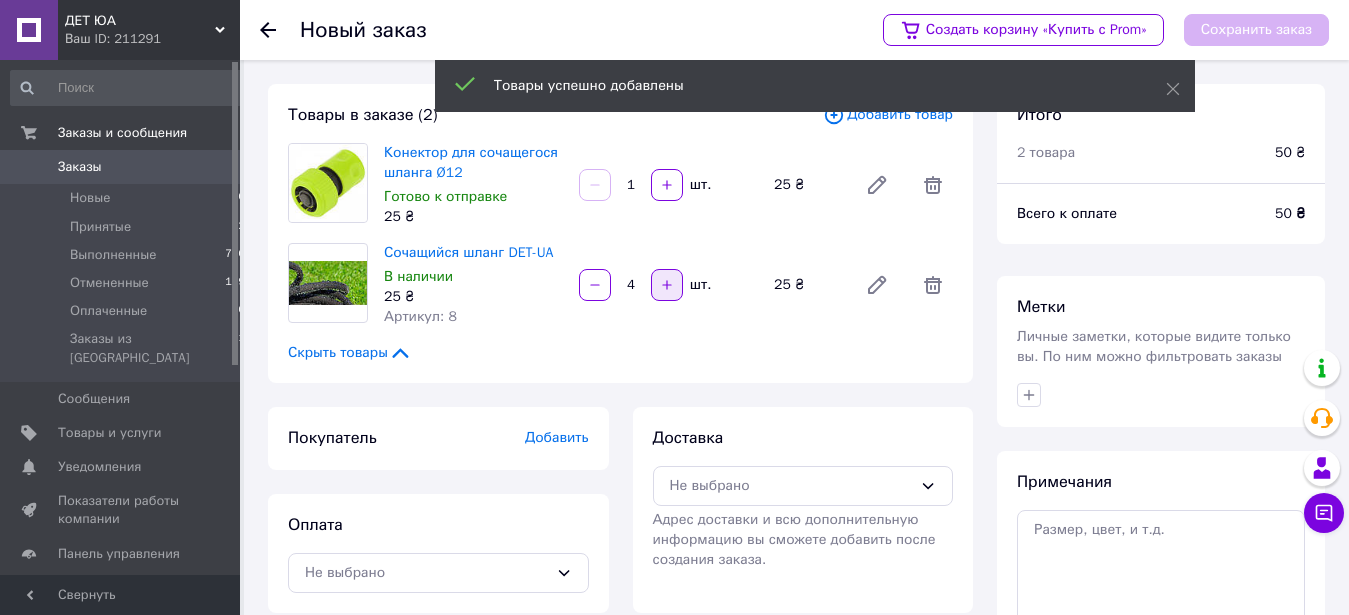 click 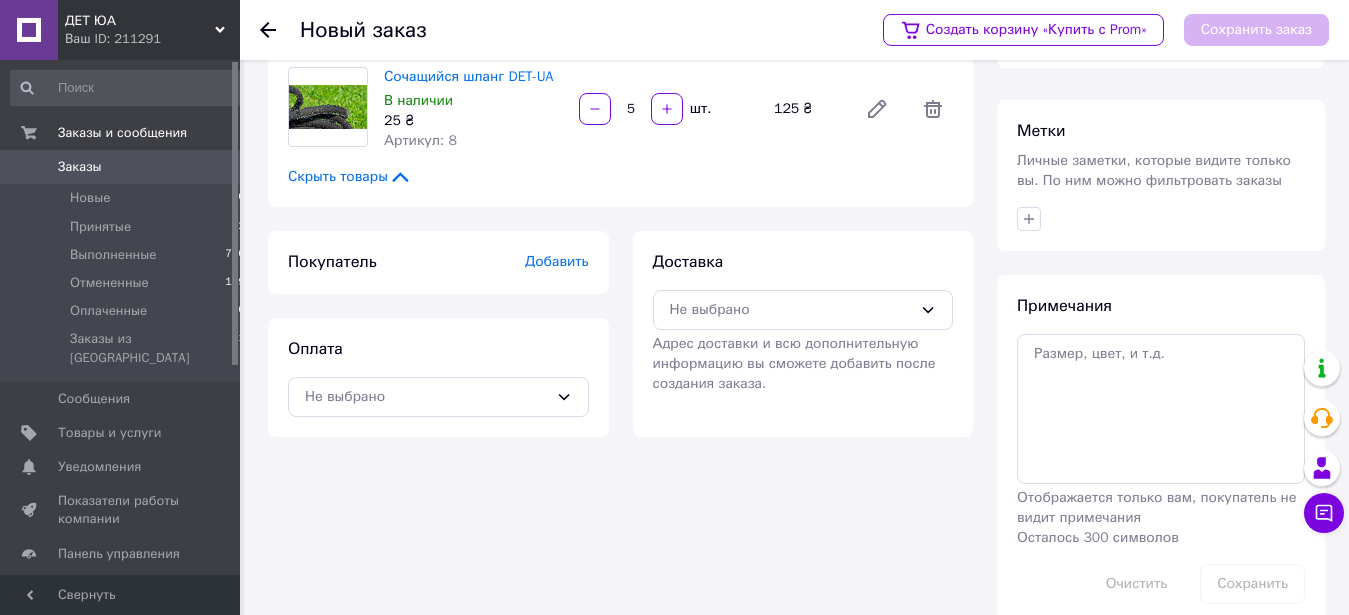 scroll, scrollTop: 204, scrollLeft: 0, axis: vertical 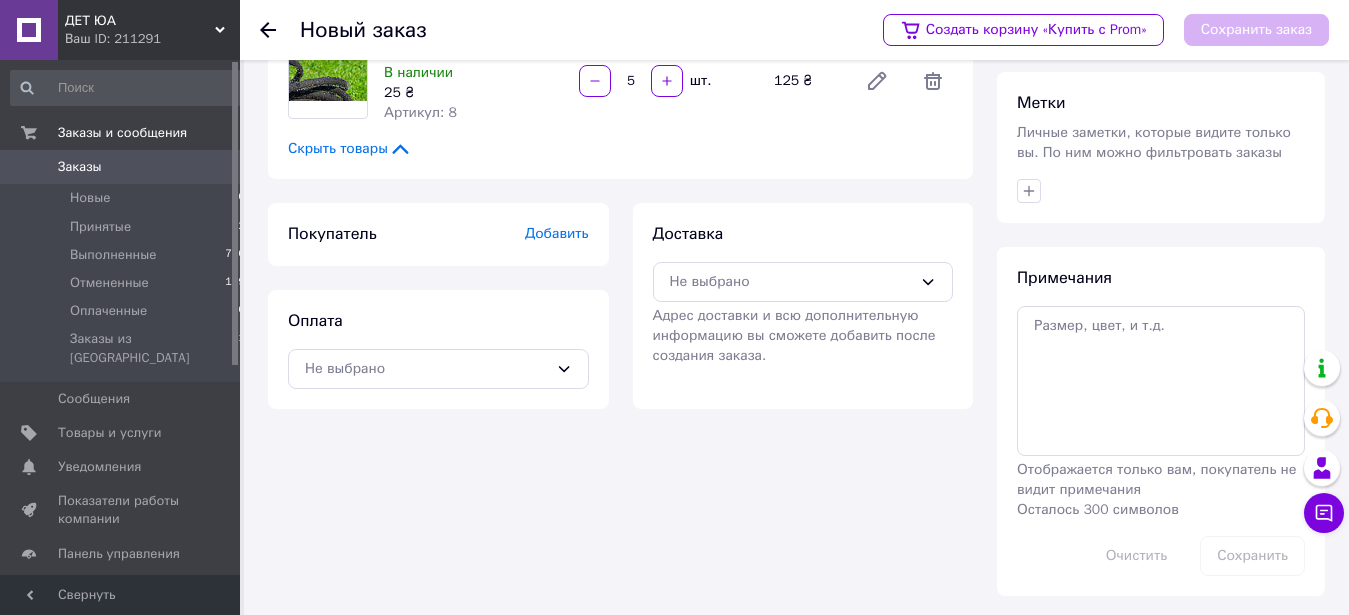 click on "Покупатель Добавить" at bounding box center (438, 234) 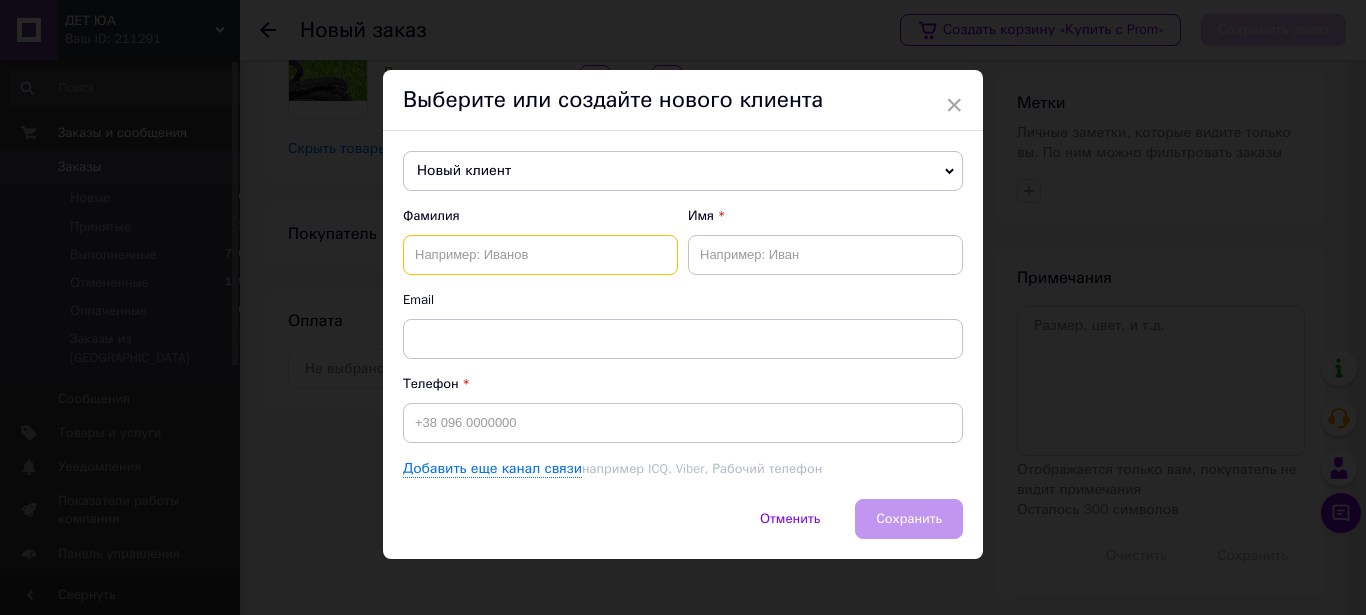 click at bounding box center (540, 255) 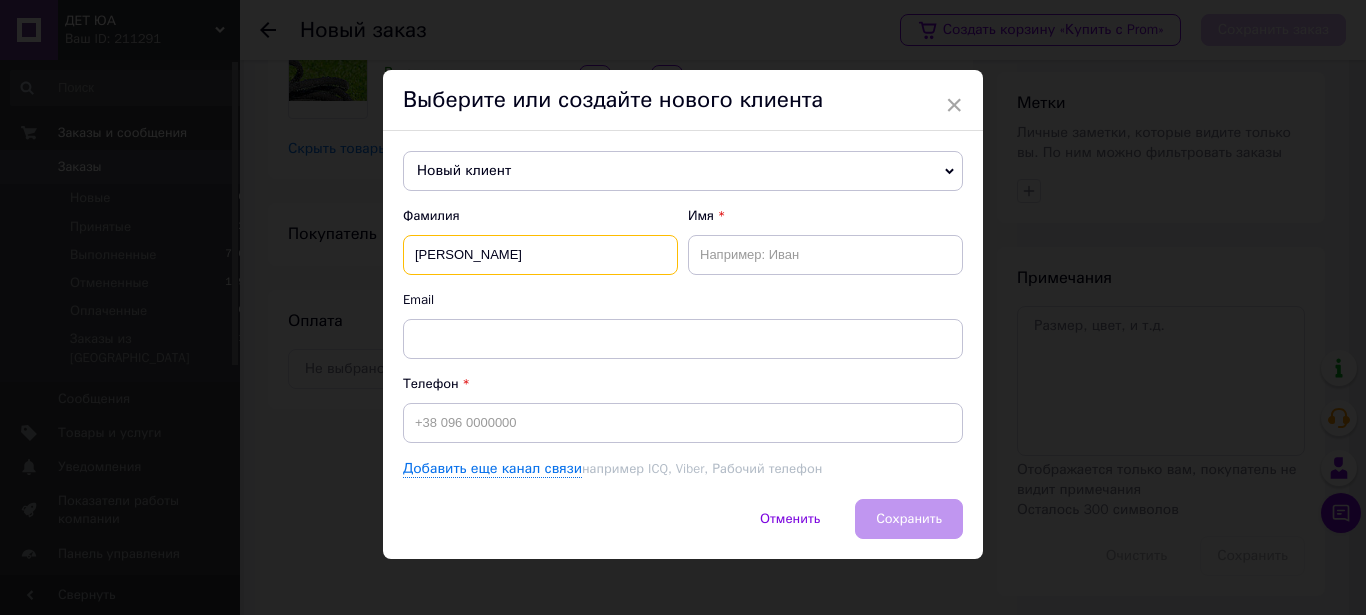 type on "Мусієнко" 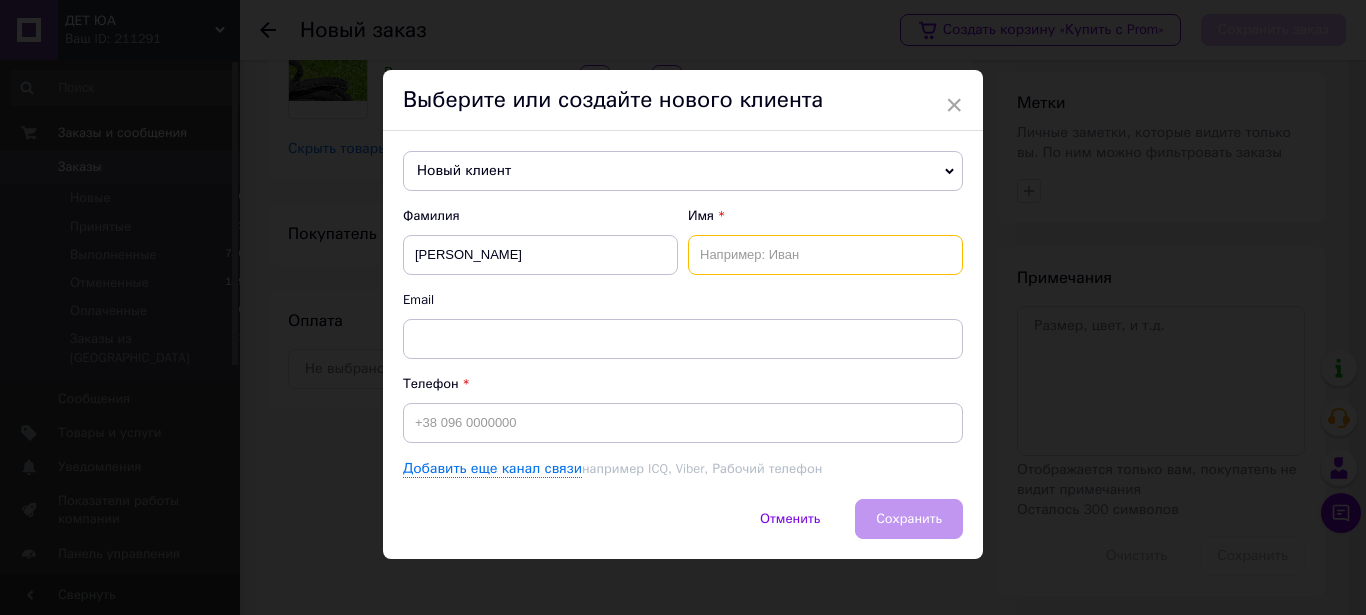 click at bounding box center (825, 255) 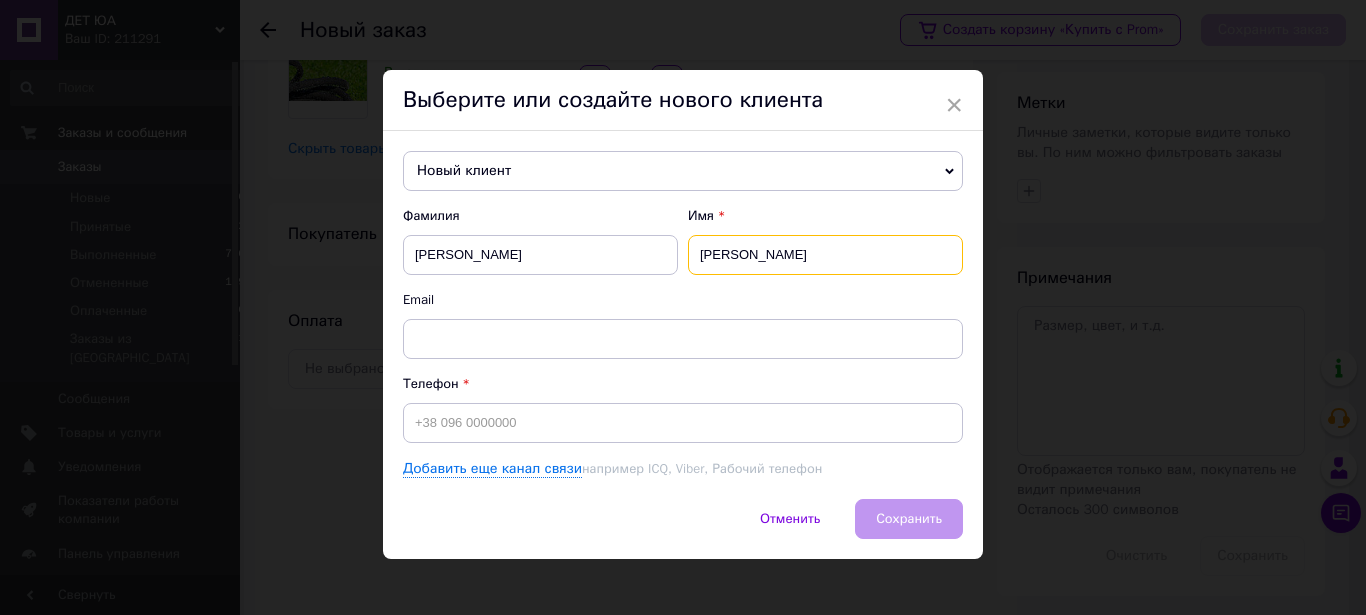 type on "Олександр" 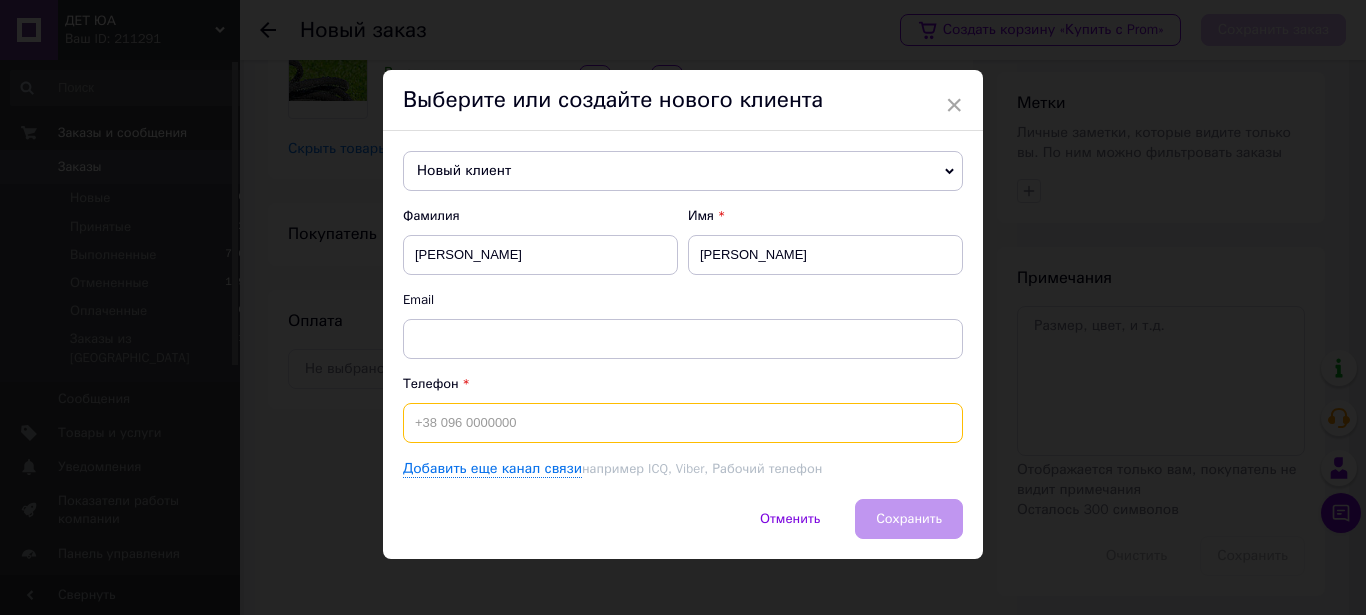 click at bounding box center [683, 423] 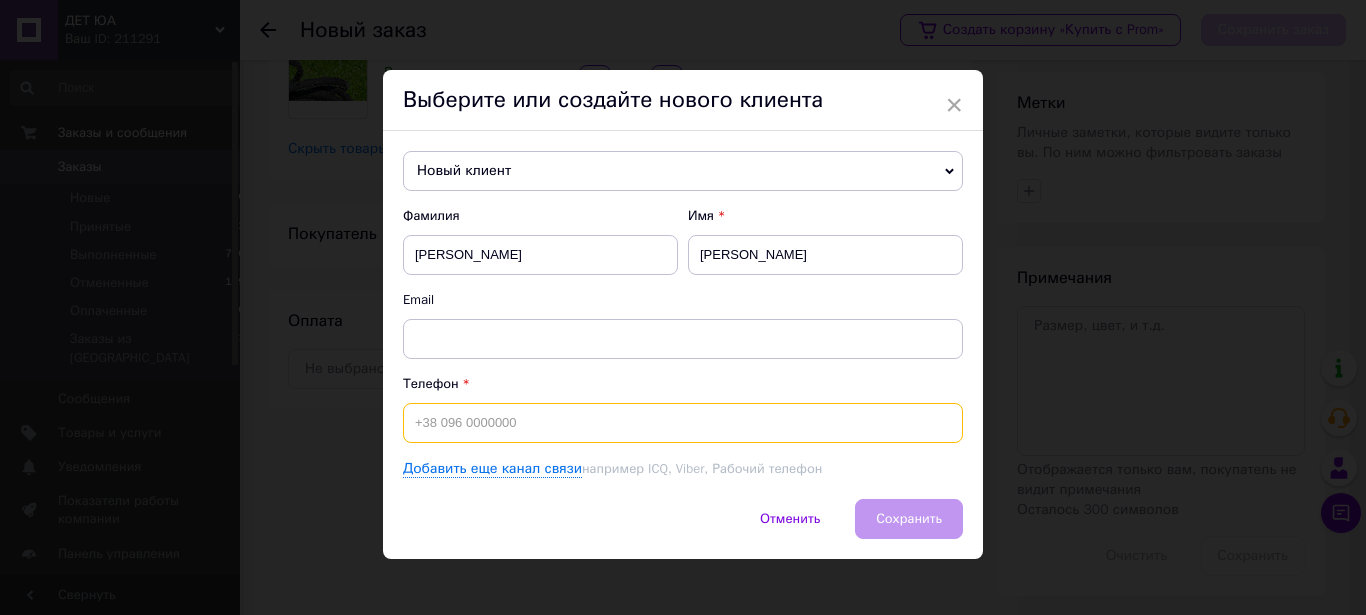 paste on "2045120302451" 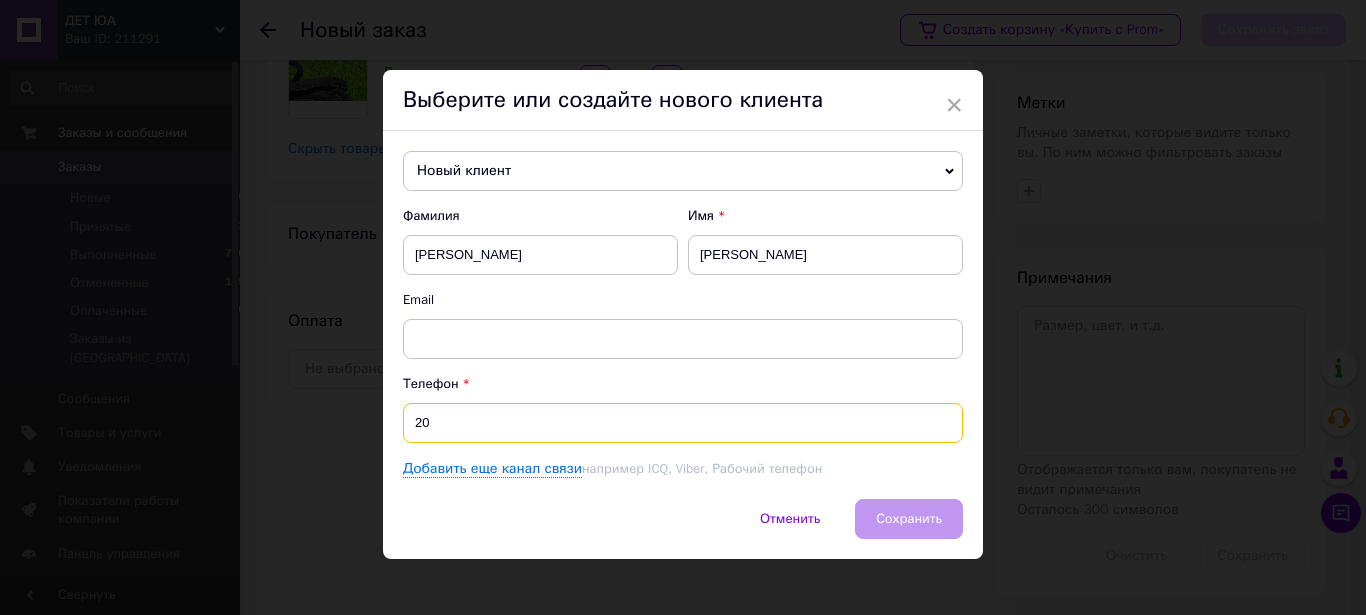 type on "2" 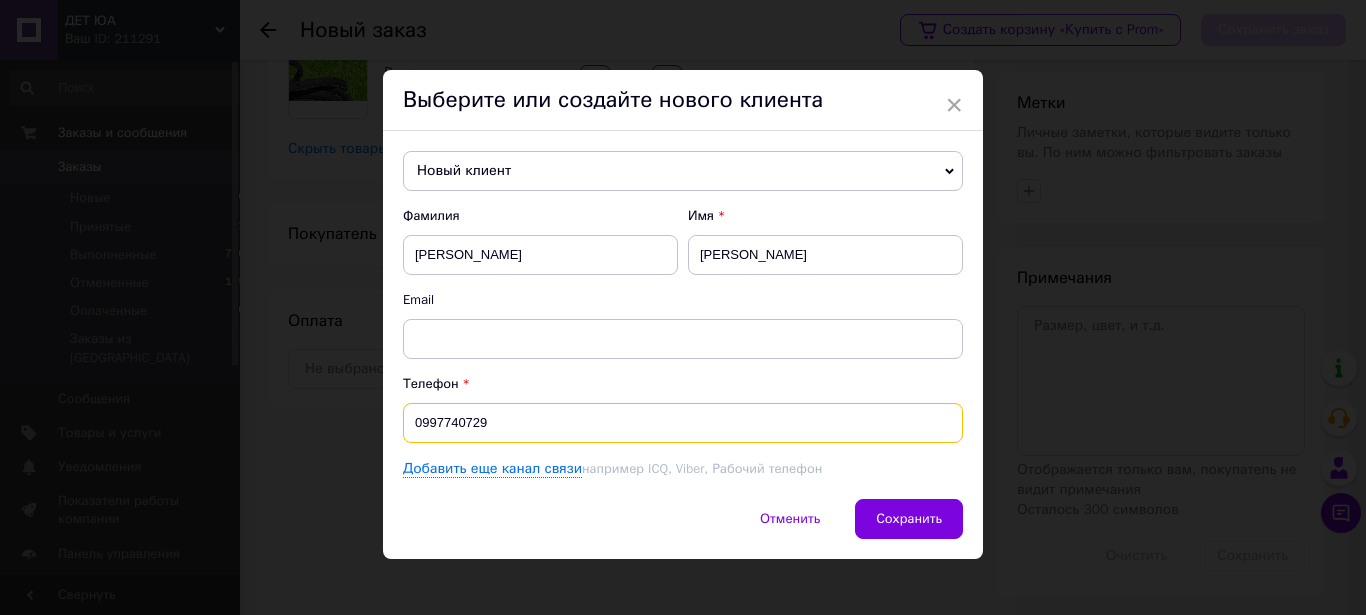 click on "0997740729" at bounding box center [683, 423] 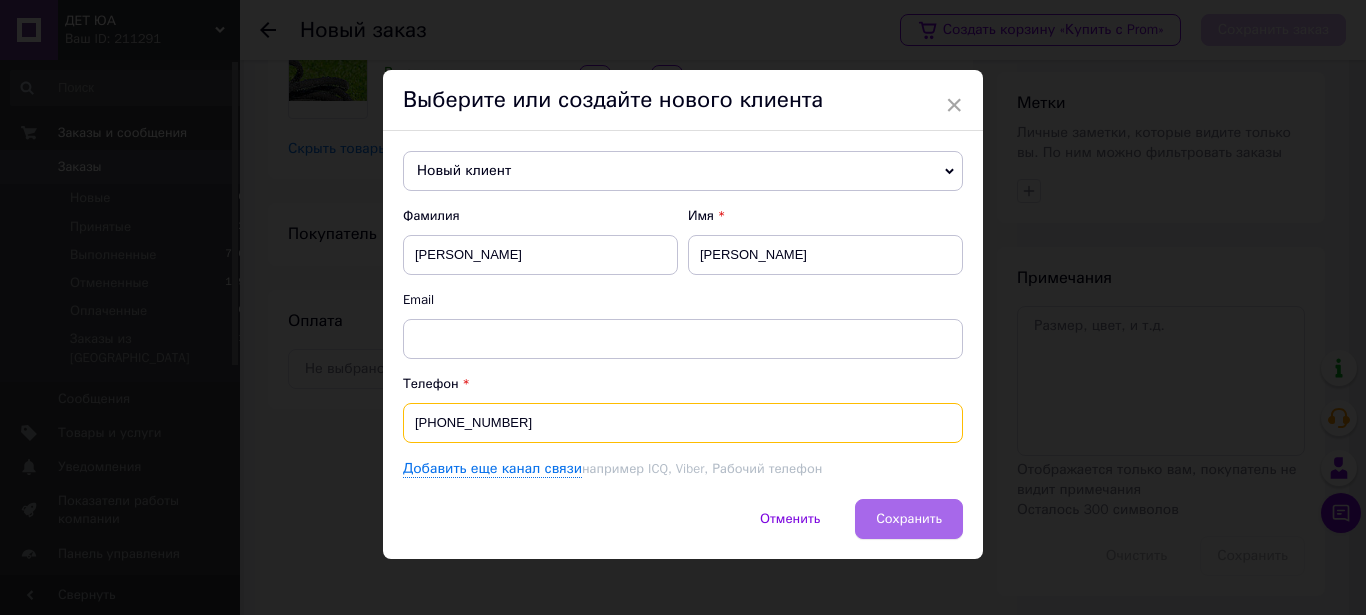 type on "+380997740729" 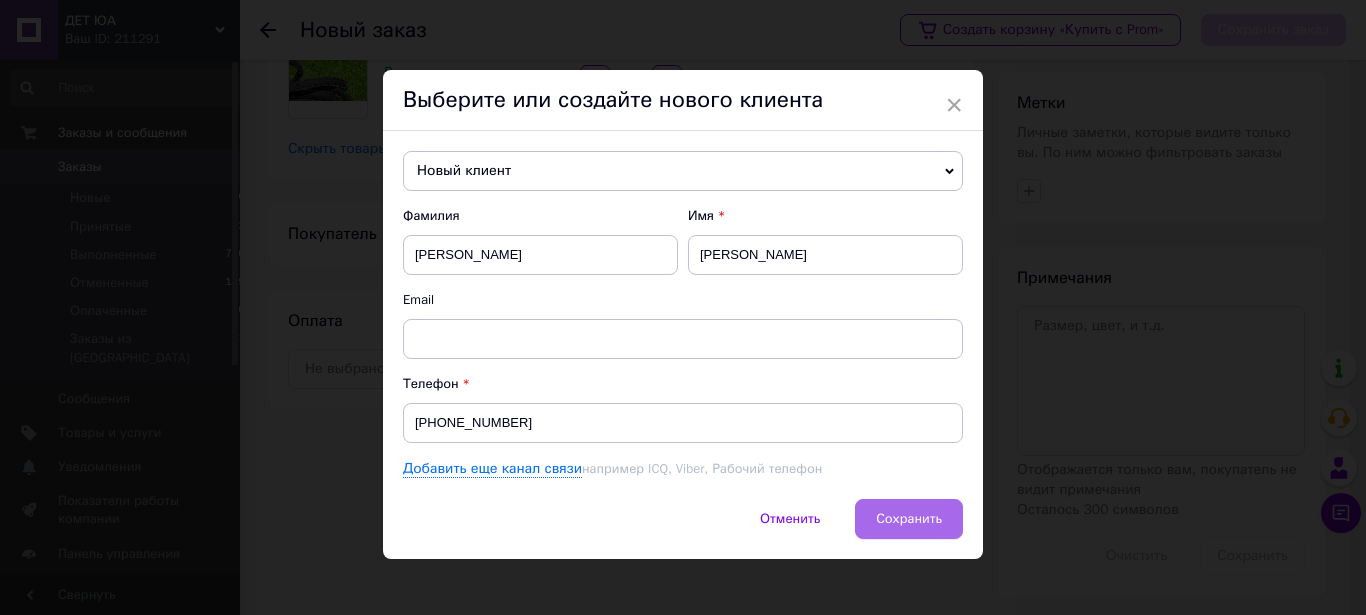 click on "Сохранить" at bounding box center (909, 518) 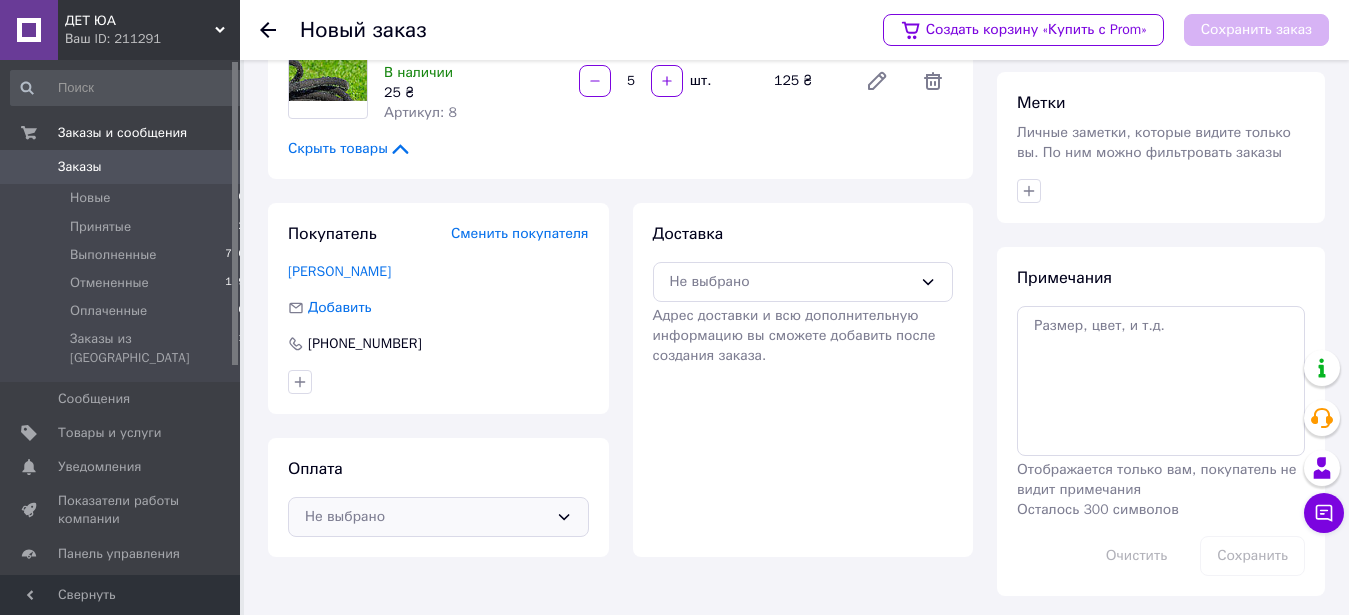 click on "Не выбрано" at bounding box center (426, 517) 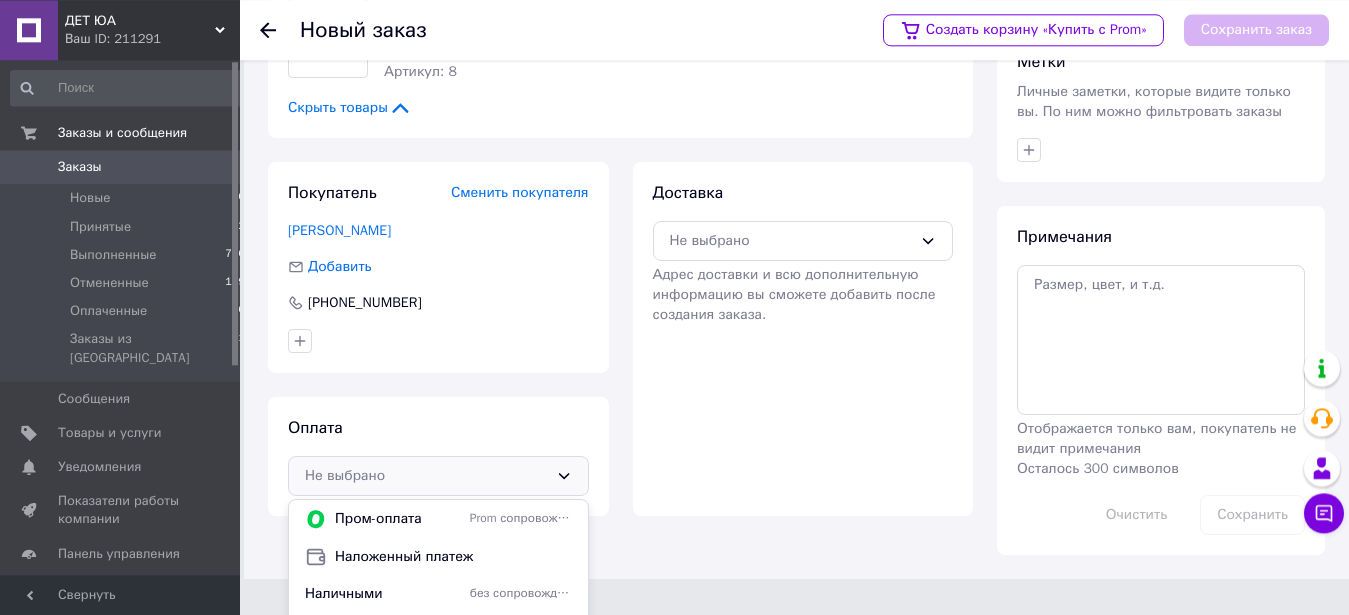 scroll, scrollTop: 279, scrollLeft: 0, axis: vertical 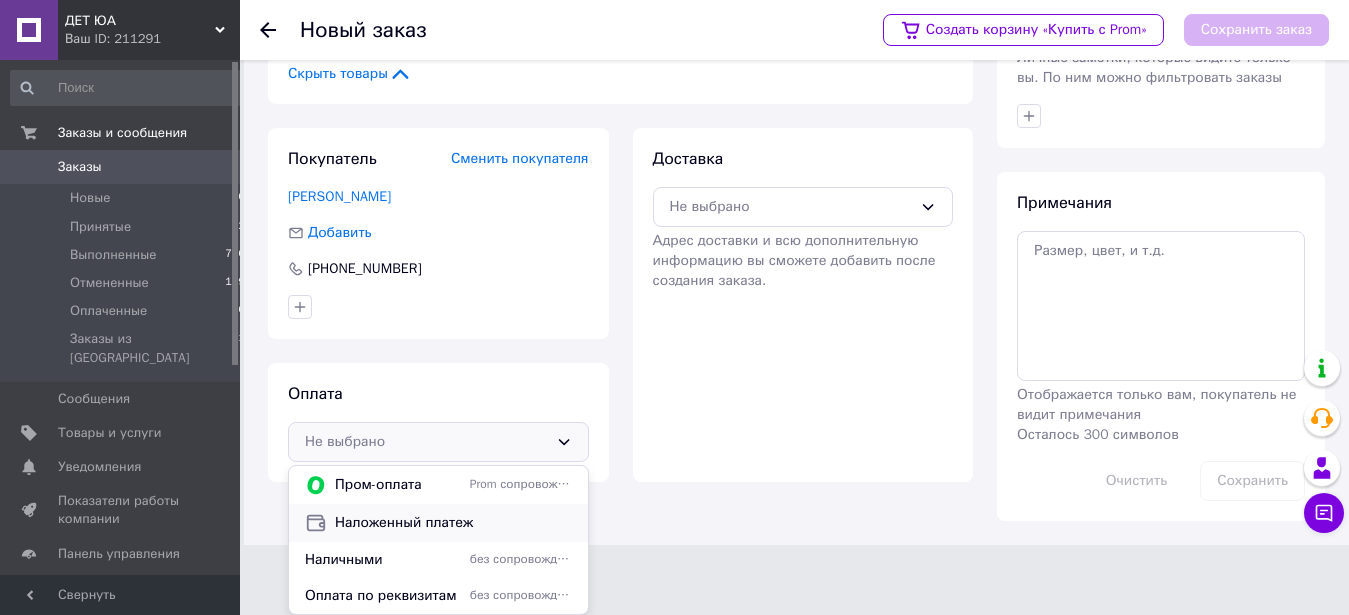 click on "Наложенный платеж" at bounding box center [453, 523] 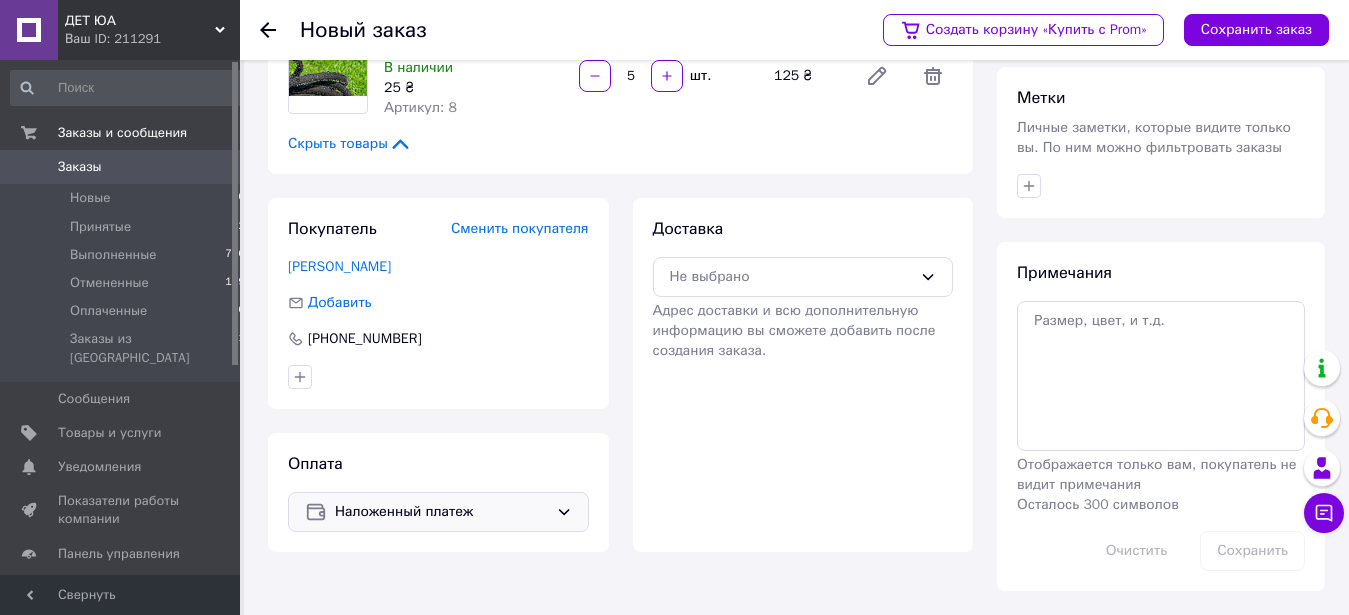scroll, scrollTop: 209, scrollLeft: 0, axis: vertical 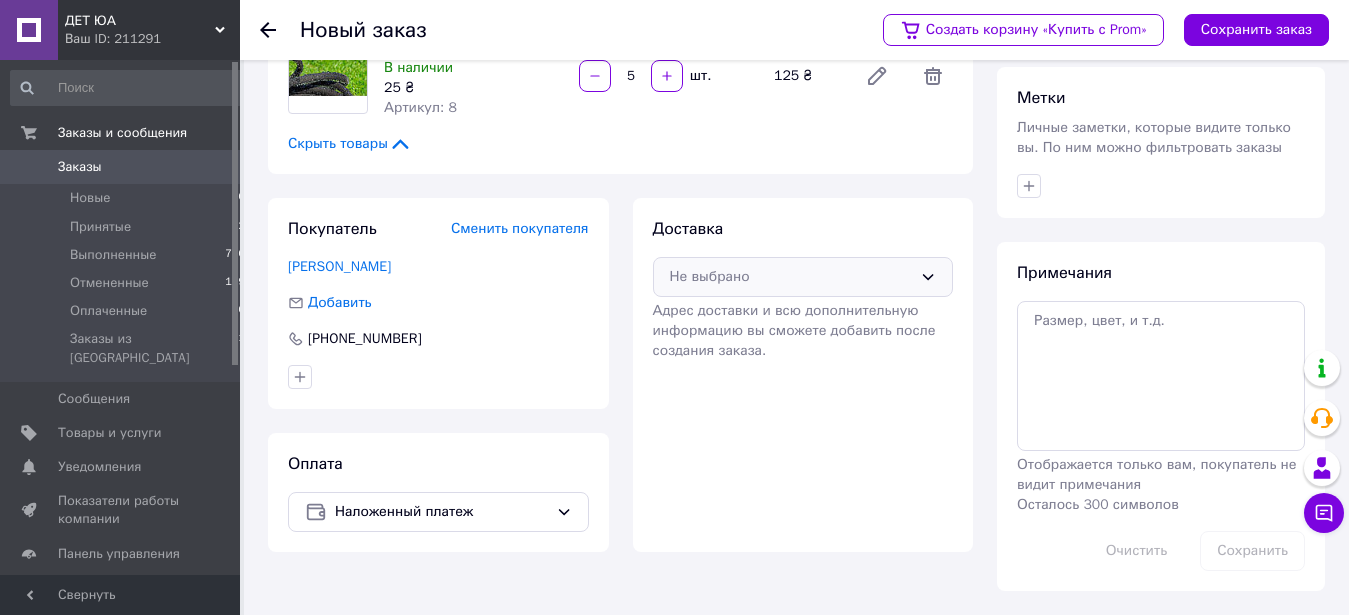 click on "Не выбрано" at bounding box center [791, 277] 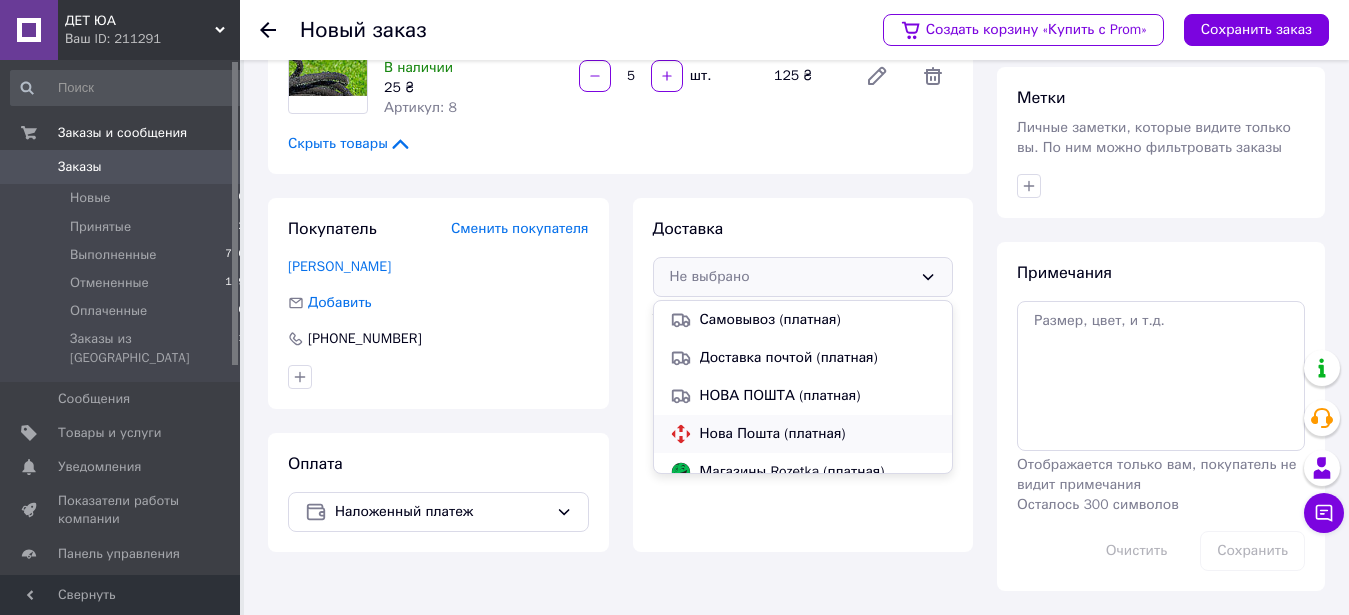 click on "Нова Пошта (платная)" at bounding box center (818, 434) 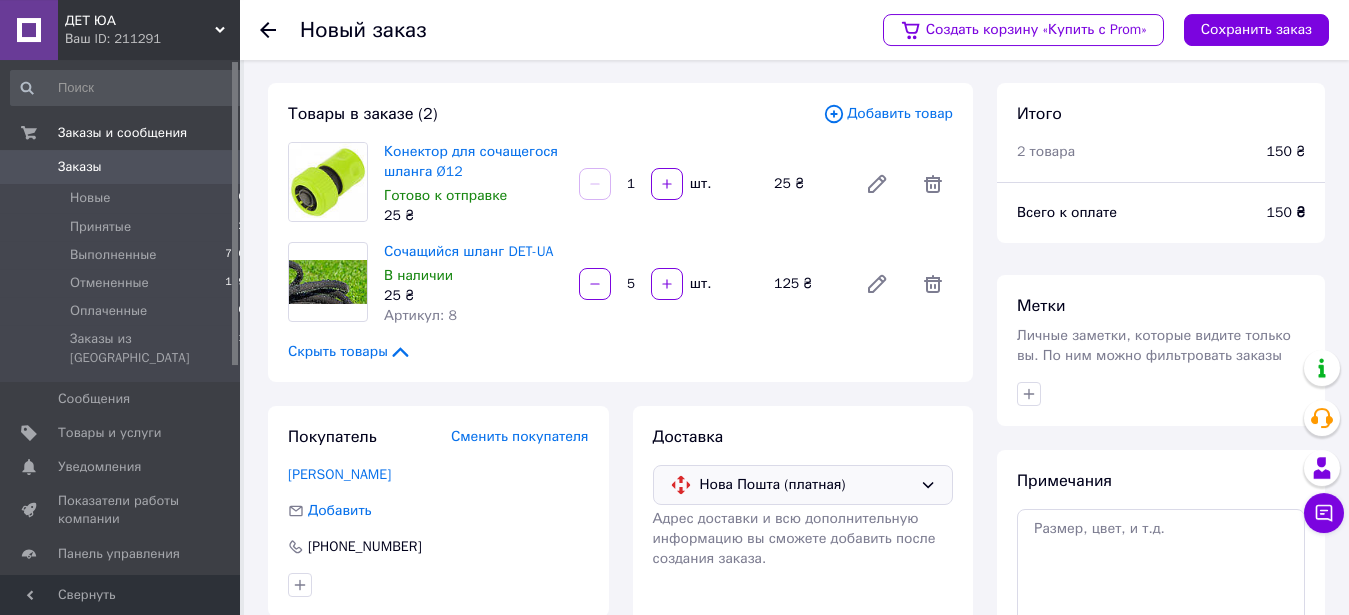 scroll, scrollTop: 0, scrollLeft: 0, axis: both 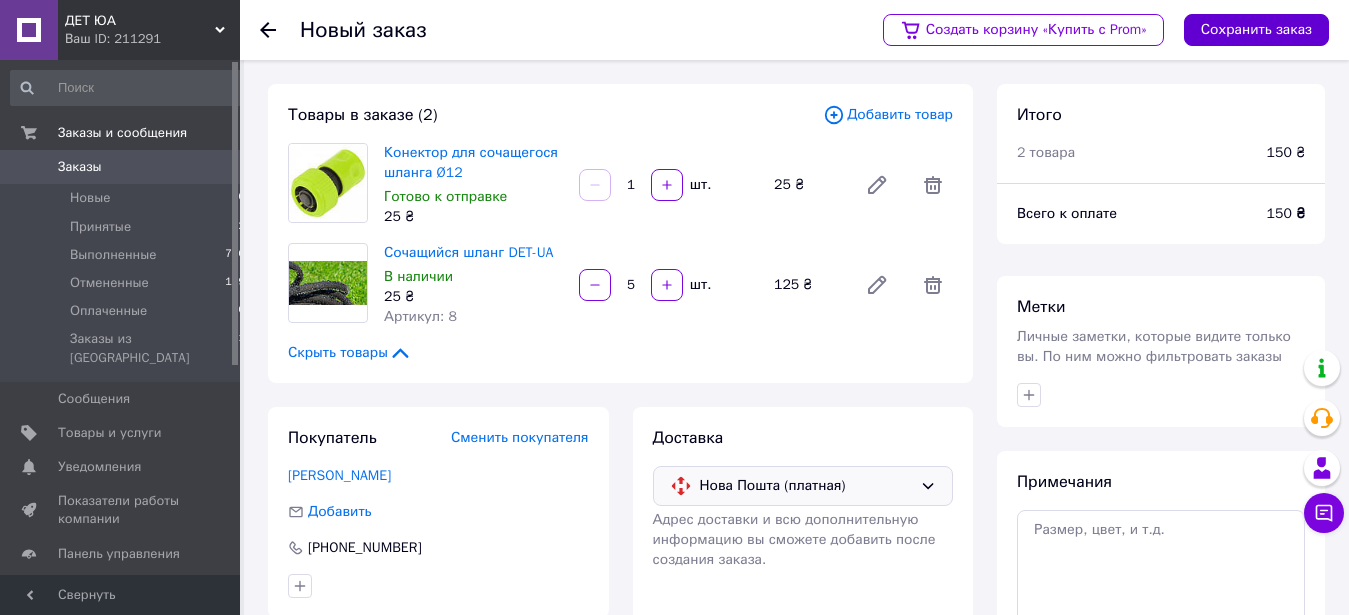 click on "Сохранить заказ" at bounding box center [1256, 30] 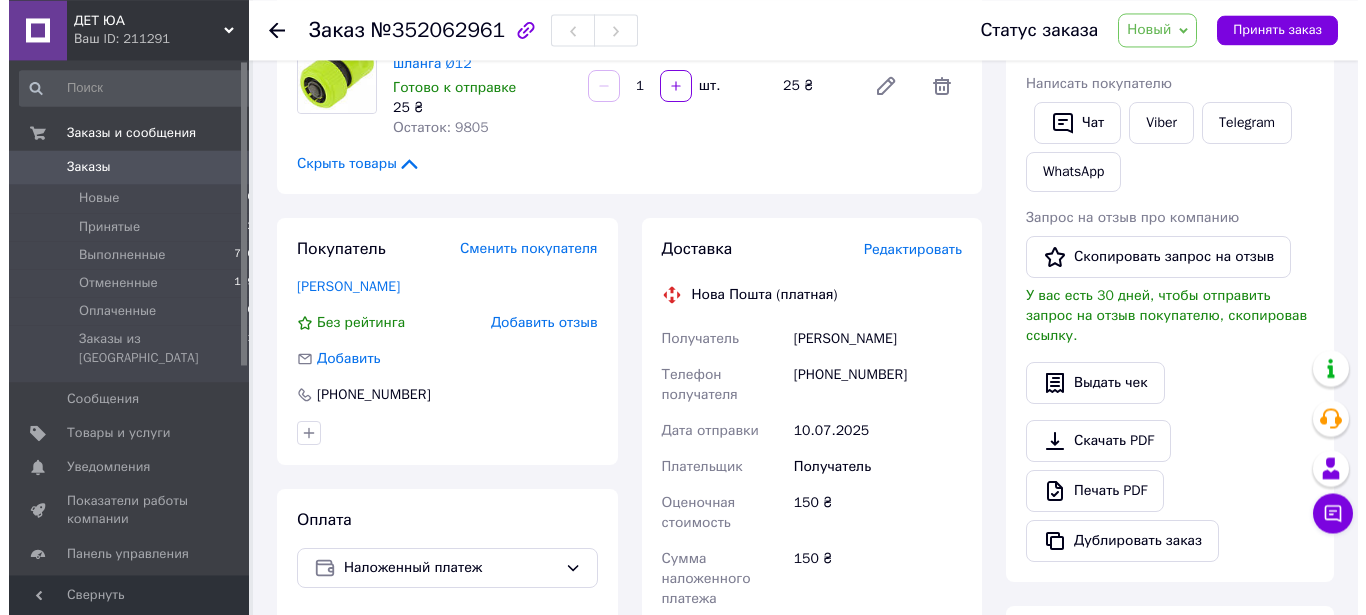 scroll, scrollTop: 408, scrollLeft: 0, axis: vertical 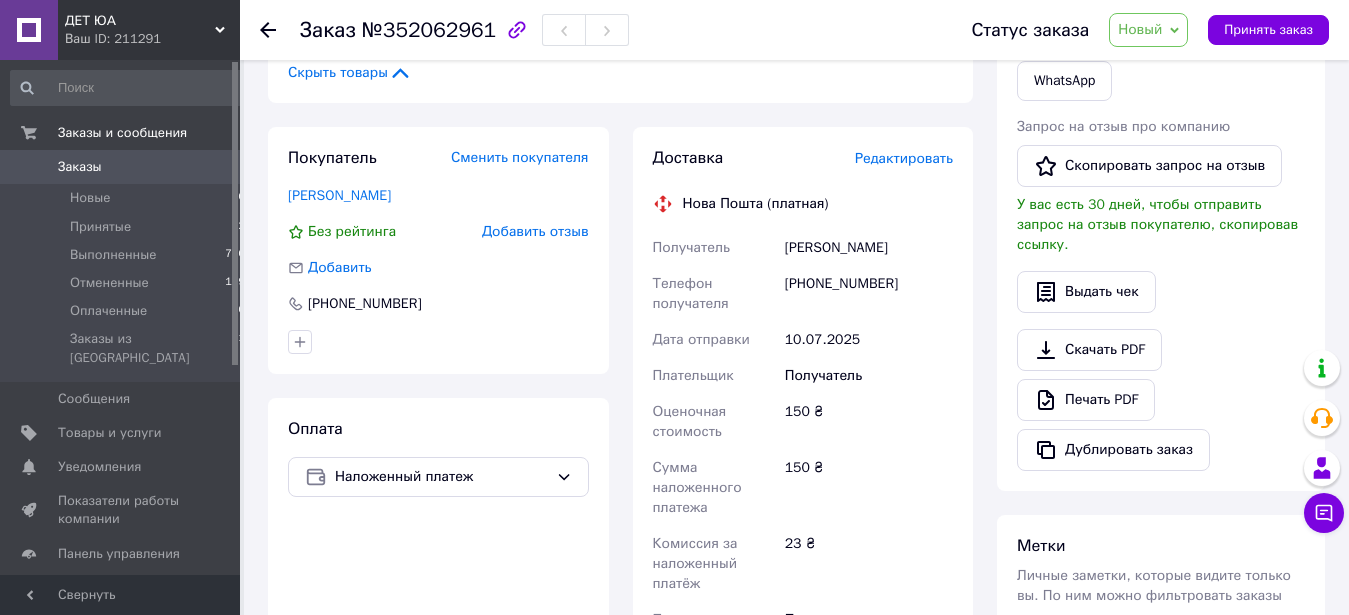 click on "Редактировать" at bounding box center [904, 158] 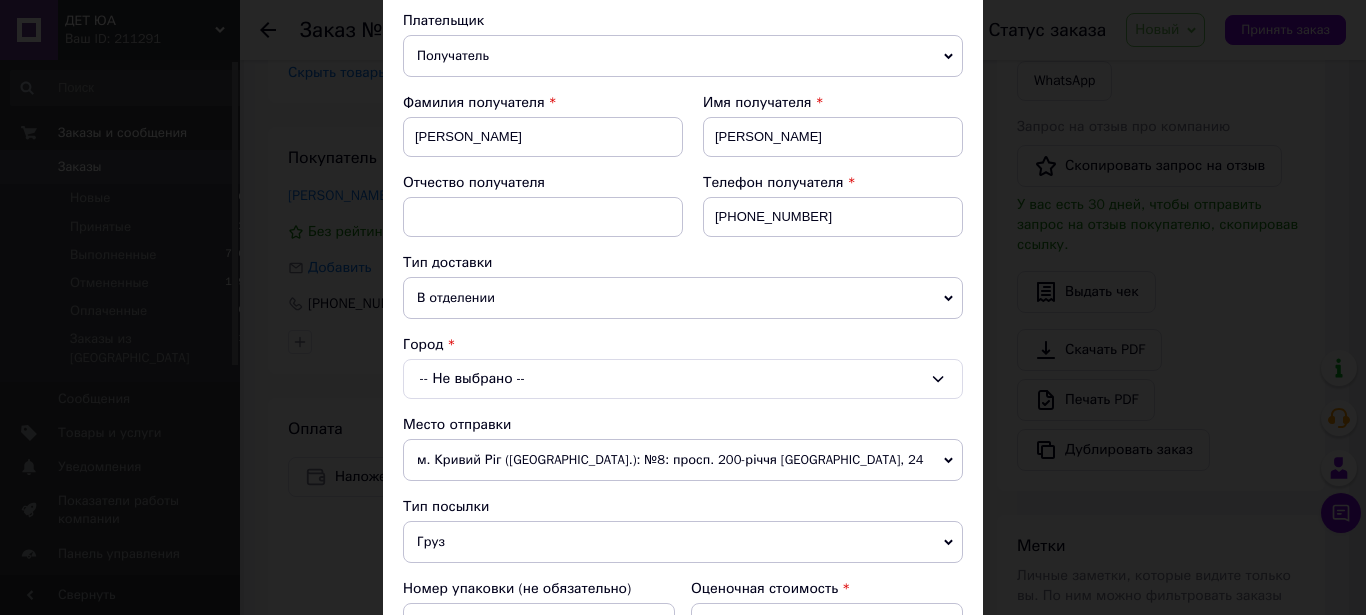 scroll, scrollTop: 228, scrollLeft: 0, axis: vertical 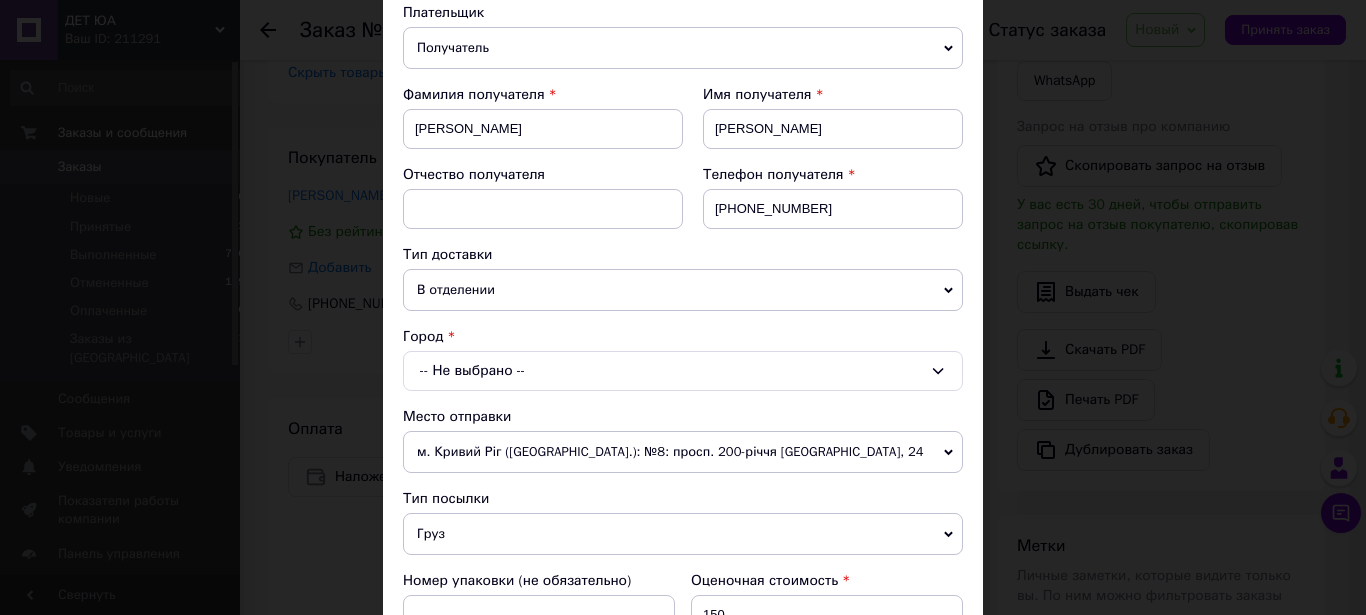 click on "В отделении" at bounding box center [683, 290] 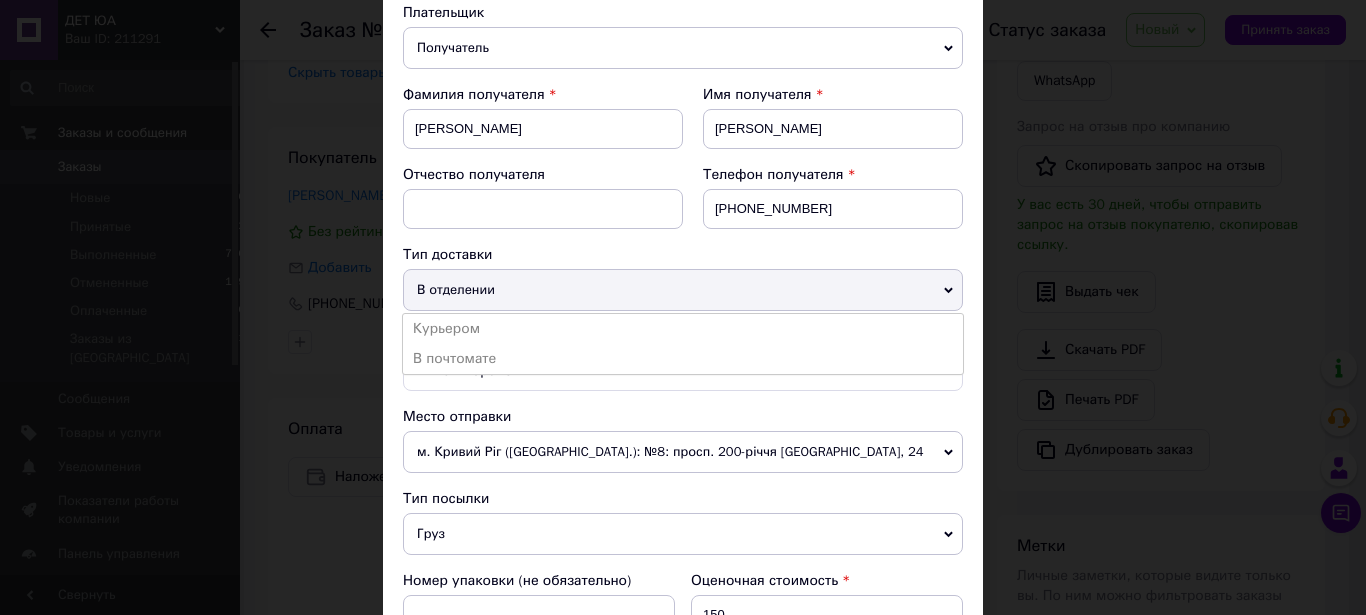 click on "В отделении" at bounding box center [683, 290] 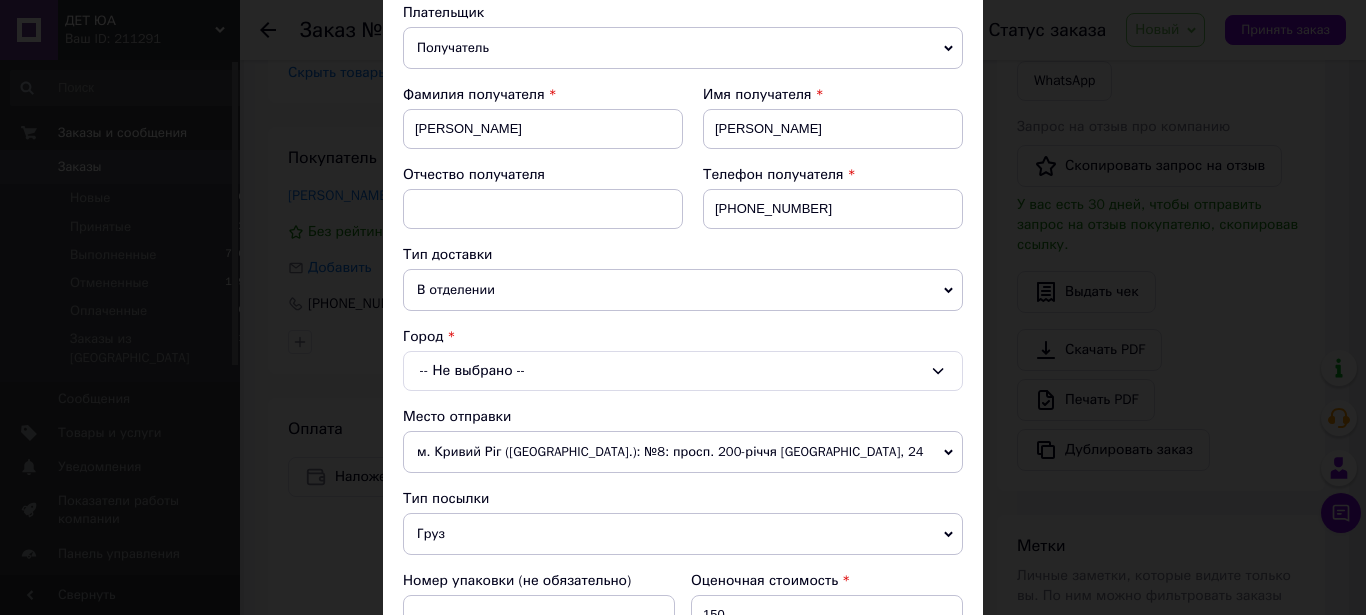 click on "-- Не выбрано --" at bounding box center (683, 371) 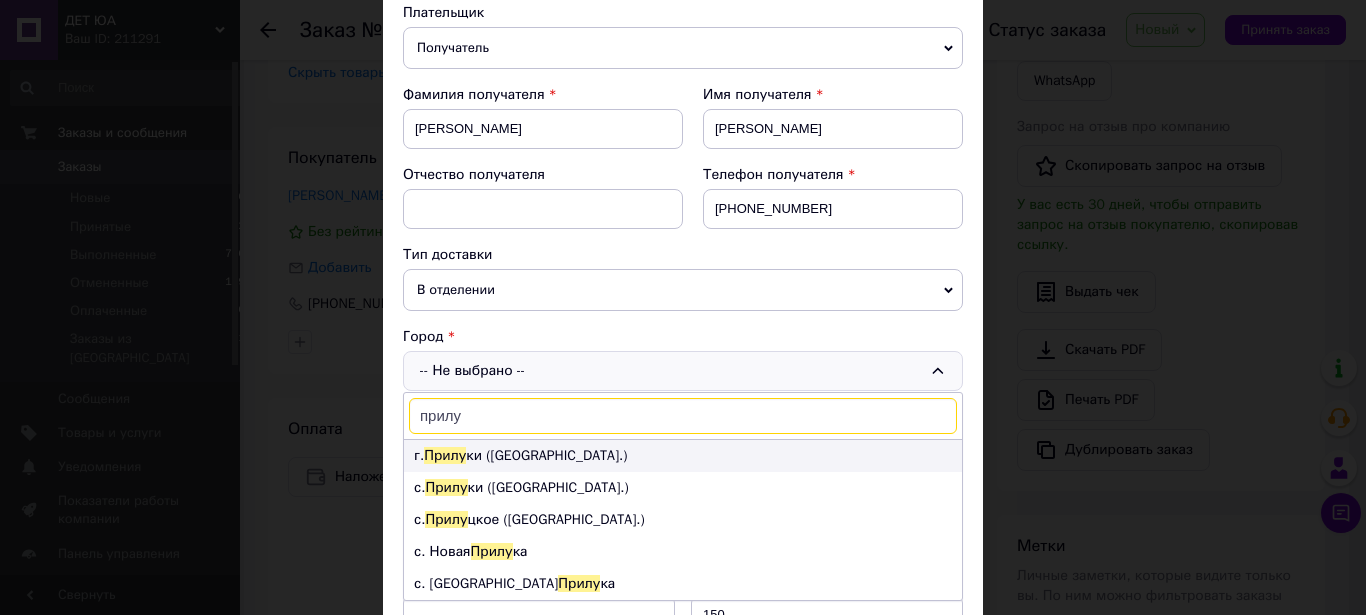 type on "прилу" 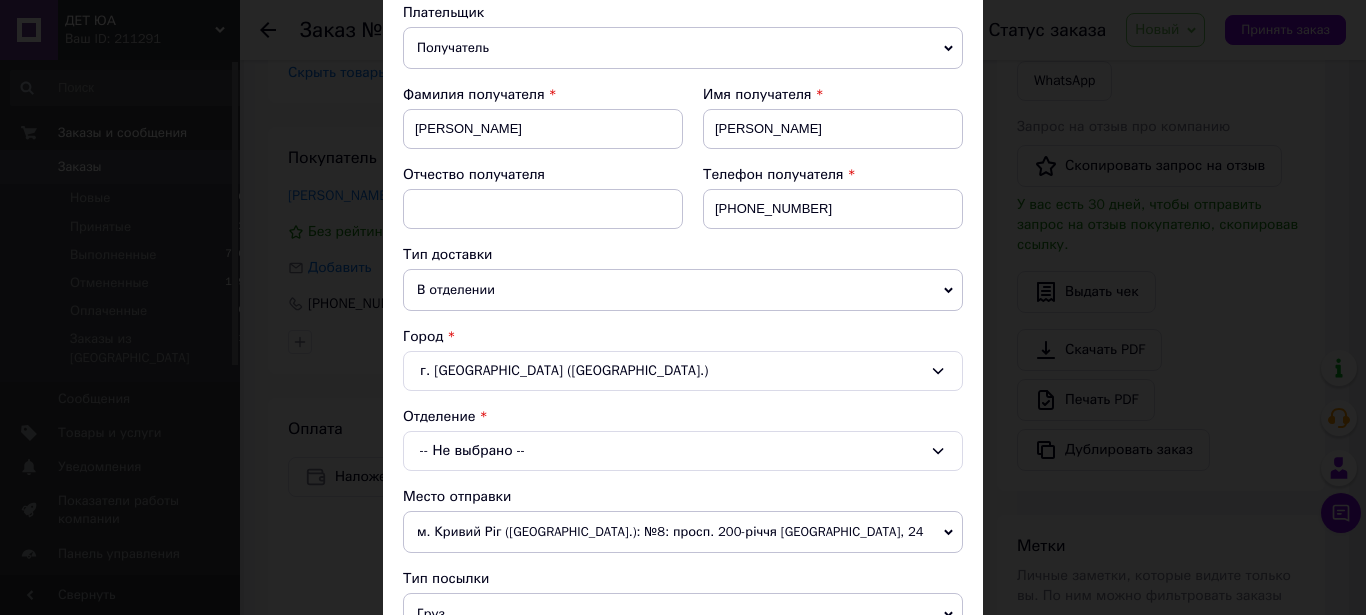click on "-- Не выбрано --" at bounding box center (683, 451) 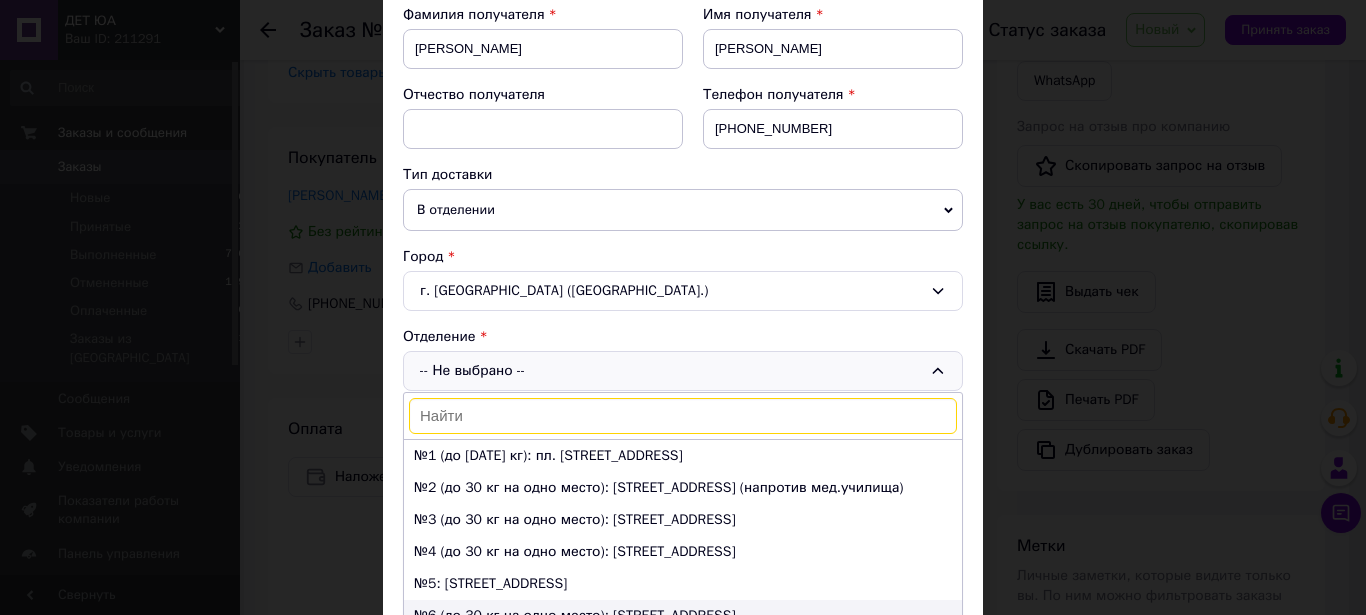scroll, scrollTop: 342, scrollLeft: 0, axis: vertical 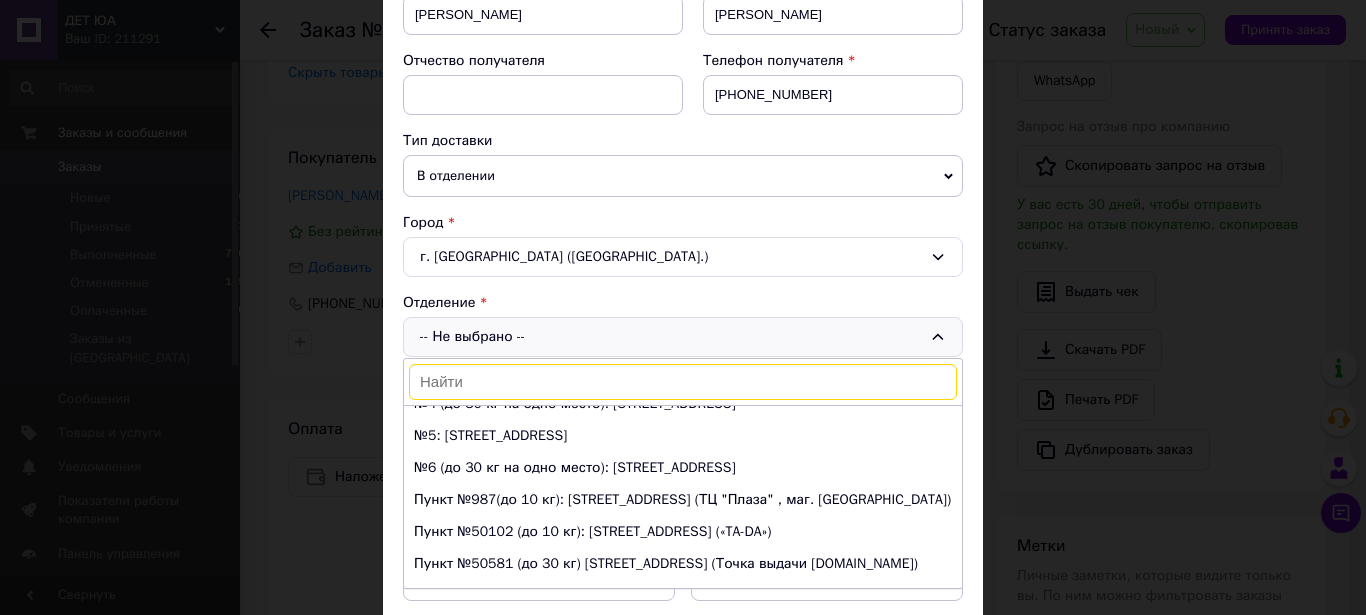 click on "№6 (до 30 кг на одно место): ул. Киевская, 228" at bounding box center (683, 468) 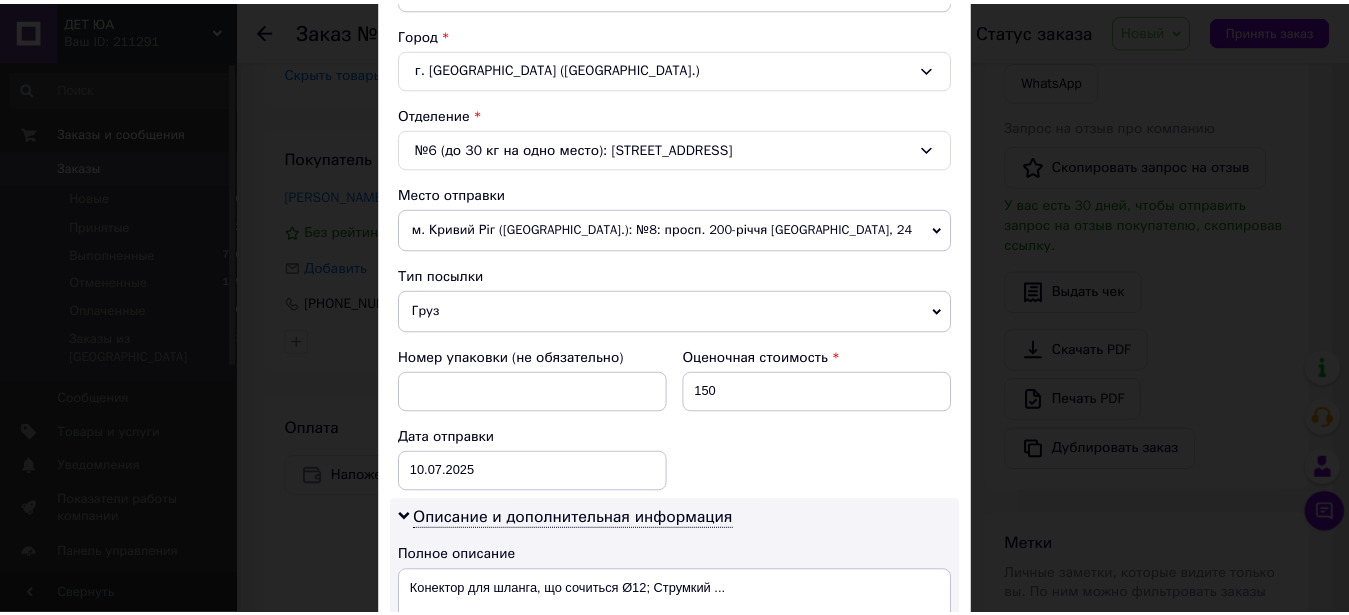 scroll, scrollTop: 570, scrollLeft: 0, axis: vertical 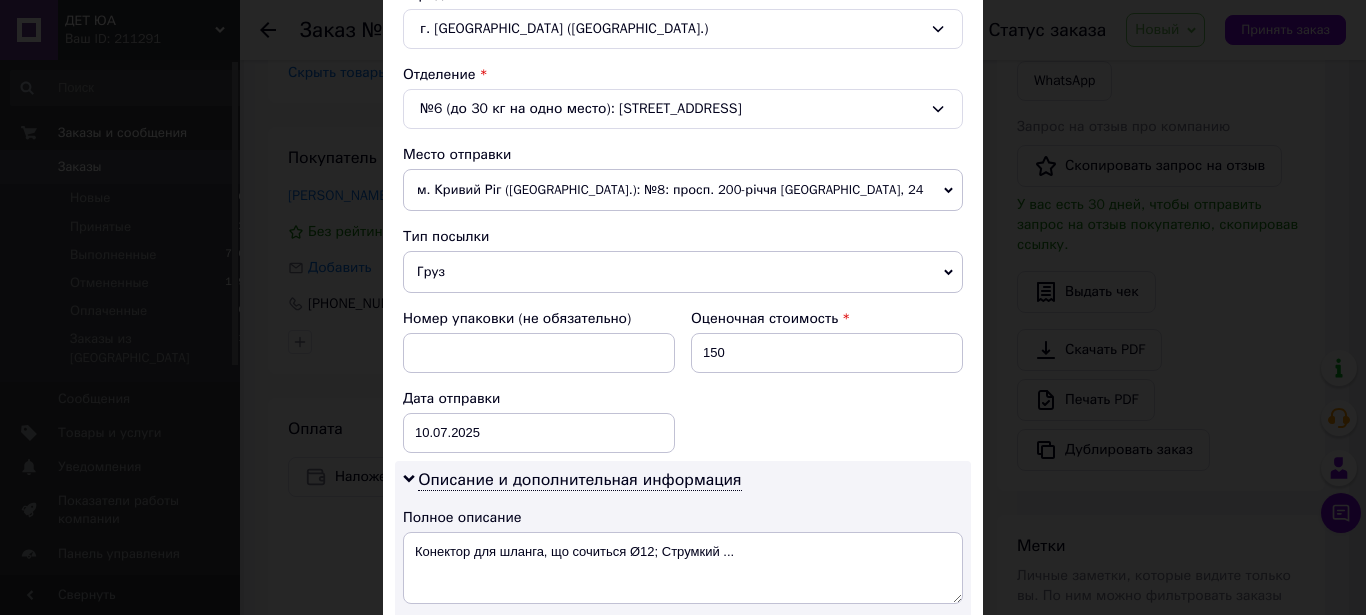 drag, startPoint x: 495, startPoint y: 279, endPoint x: 349, endPoint y: 275, distance: 146.05478 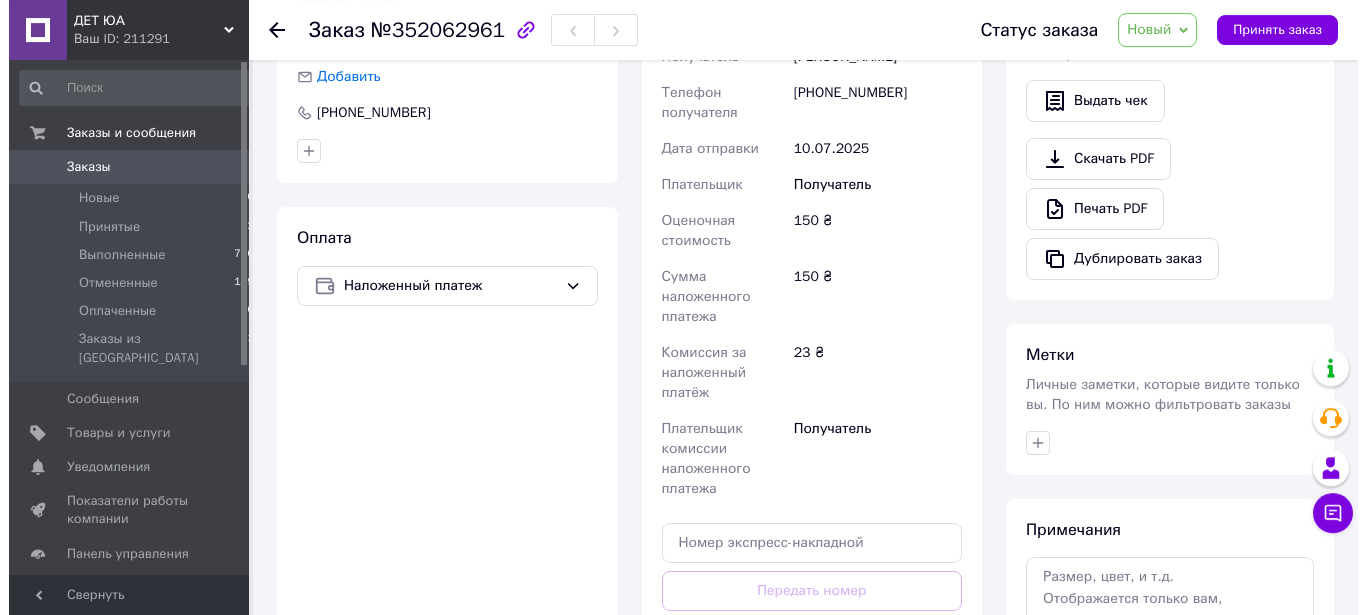 scroll, scrollTop: 306, scrollLeft: 0, axis: vertical 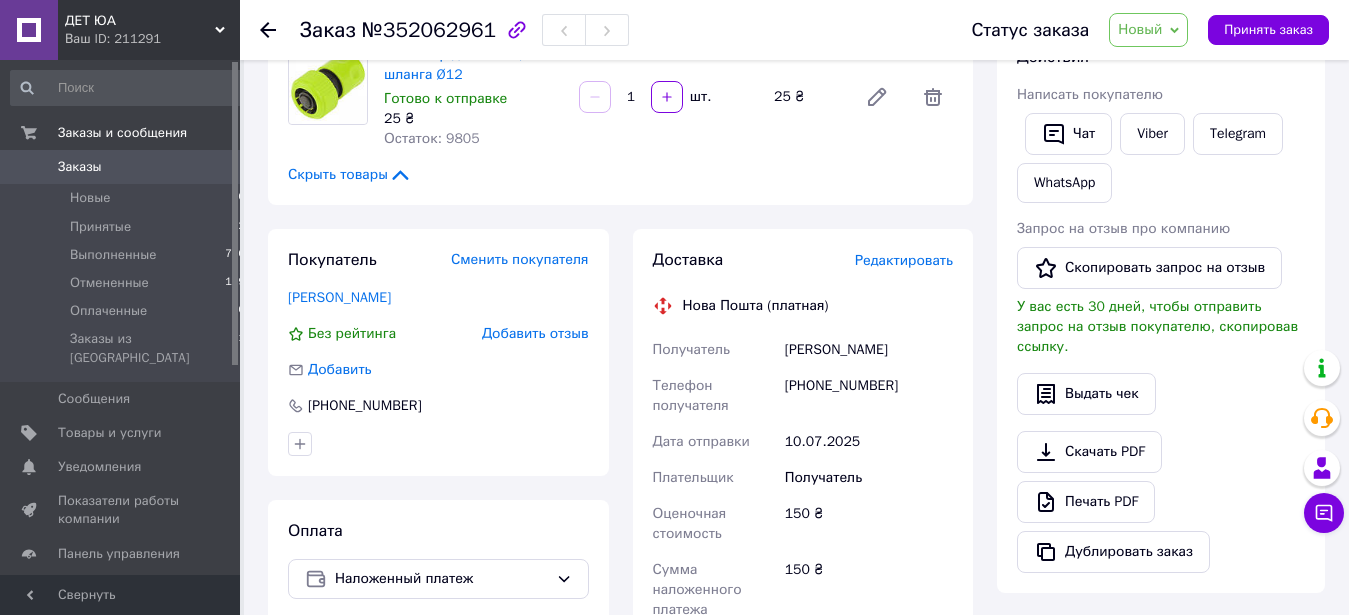 click on "Редактировать" at bounding box center [904, 260] 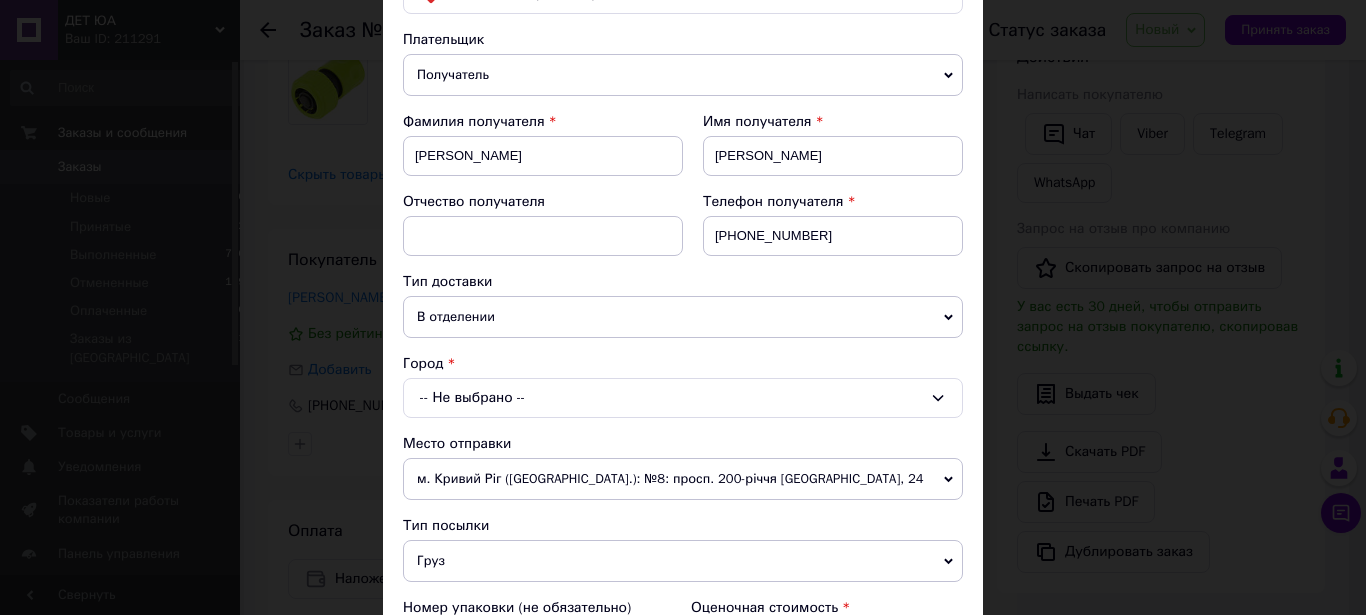 scroll, scrollTop: 228, scrollLeft: 0, axis: vertical 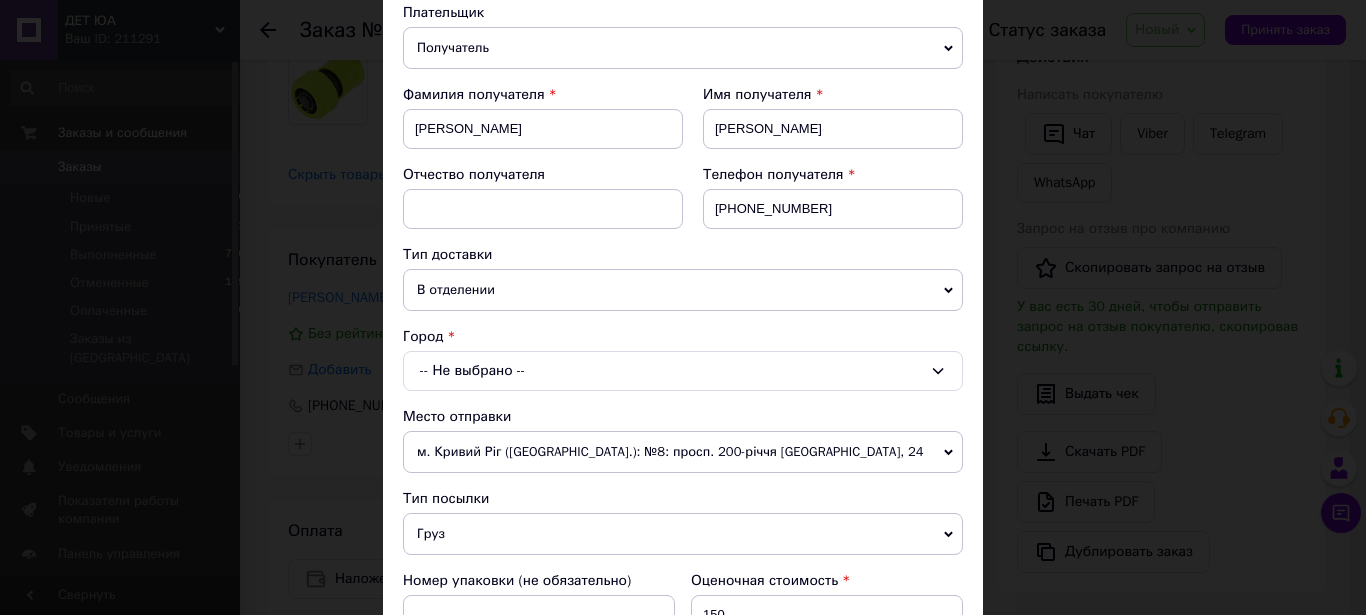 click on "-- Не выбрано --" at bounding box center (683, 371) 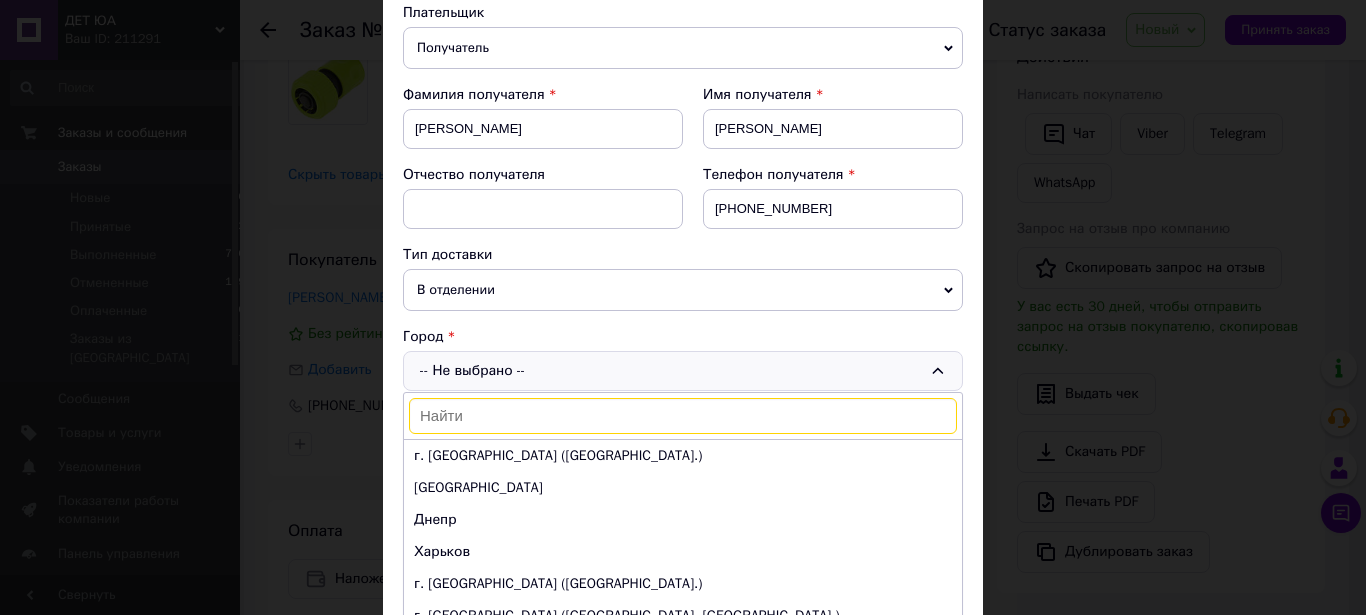 click at bounding box center (683, 416) 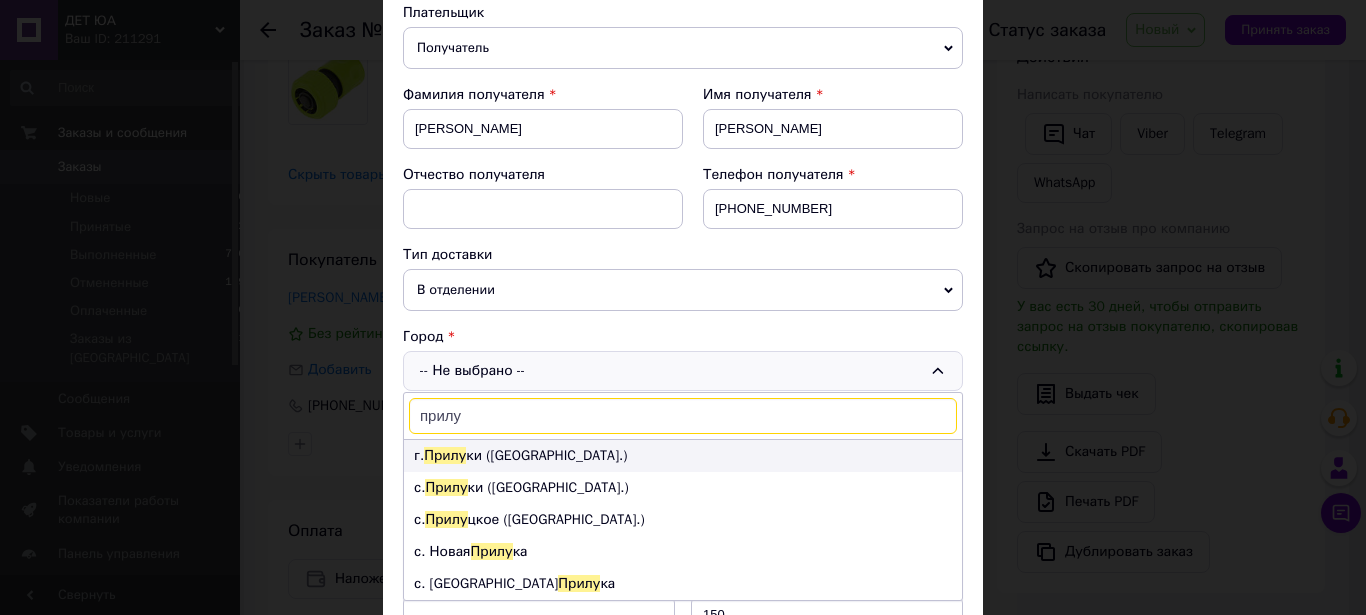 type on "прилу" 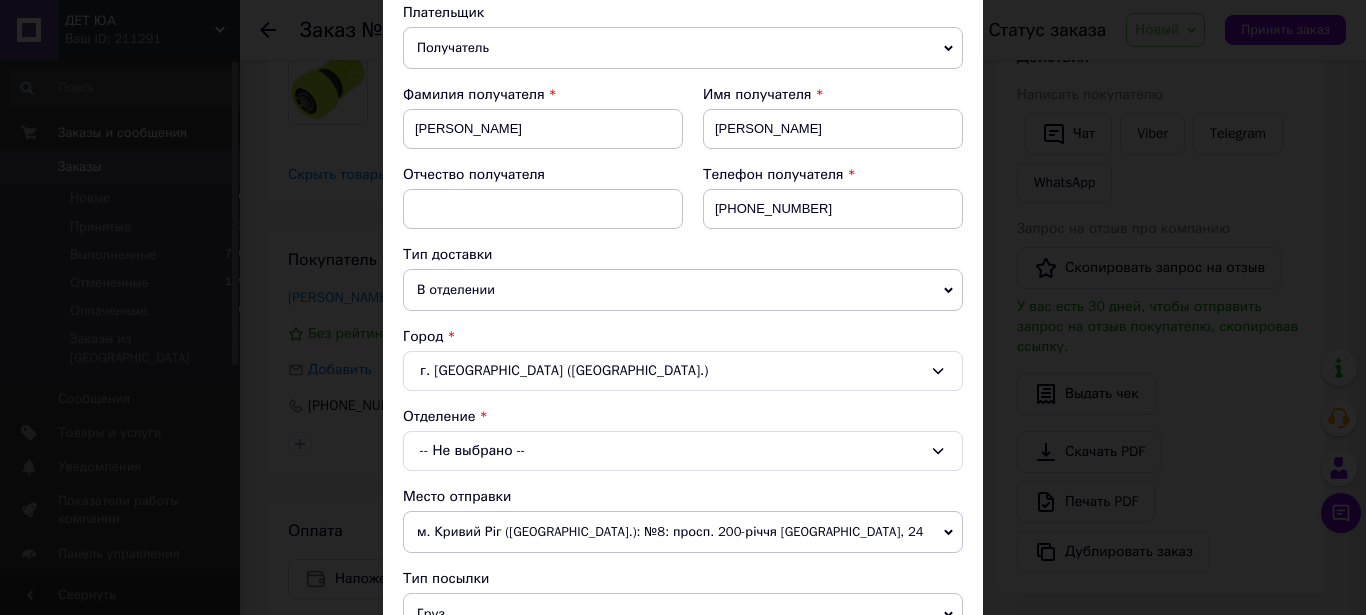 click on "-- Не выбрано --" at bounding box center [683, 451] 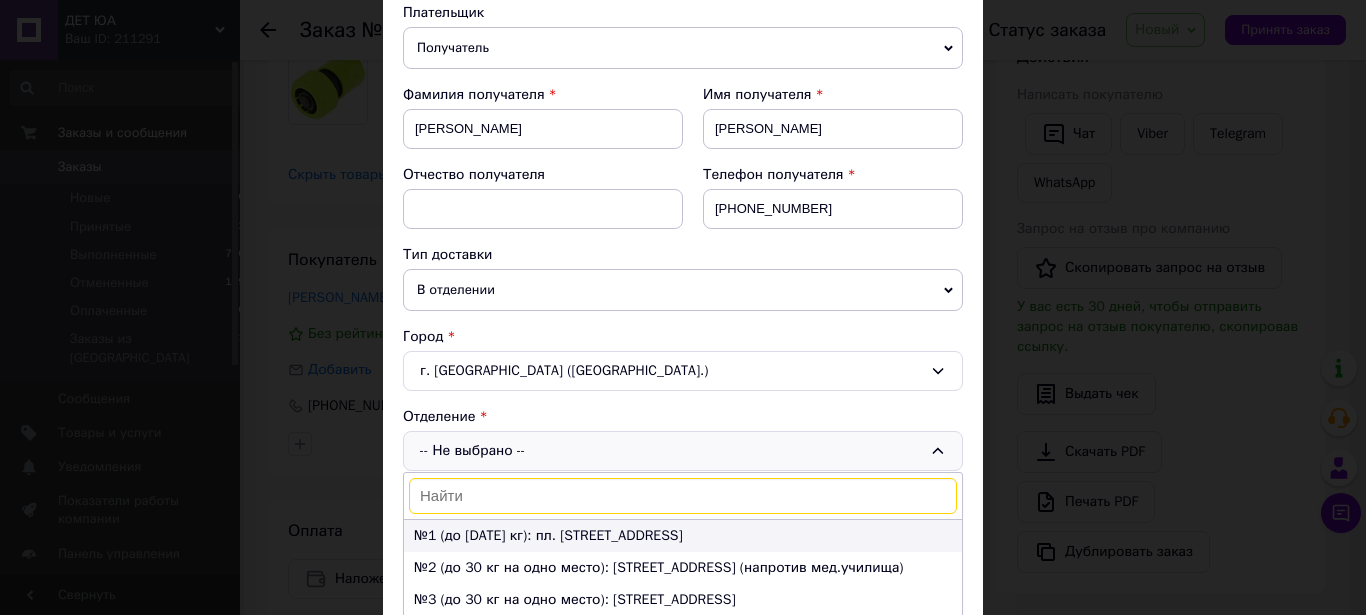 scroll, scrollTop: 114, scrollLeft: 0, axis: vertical 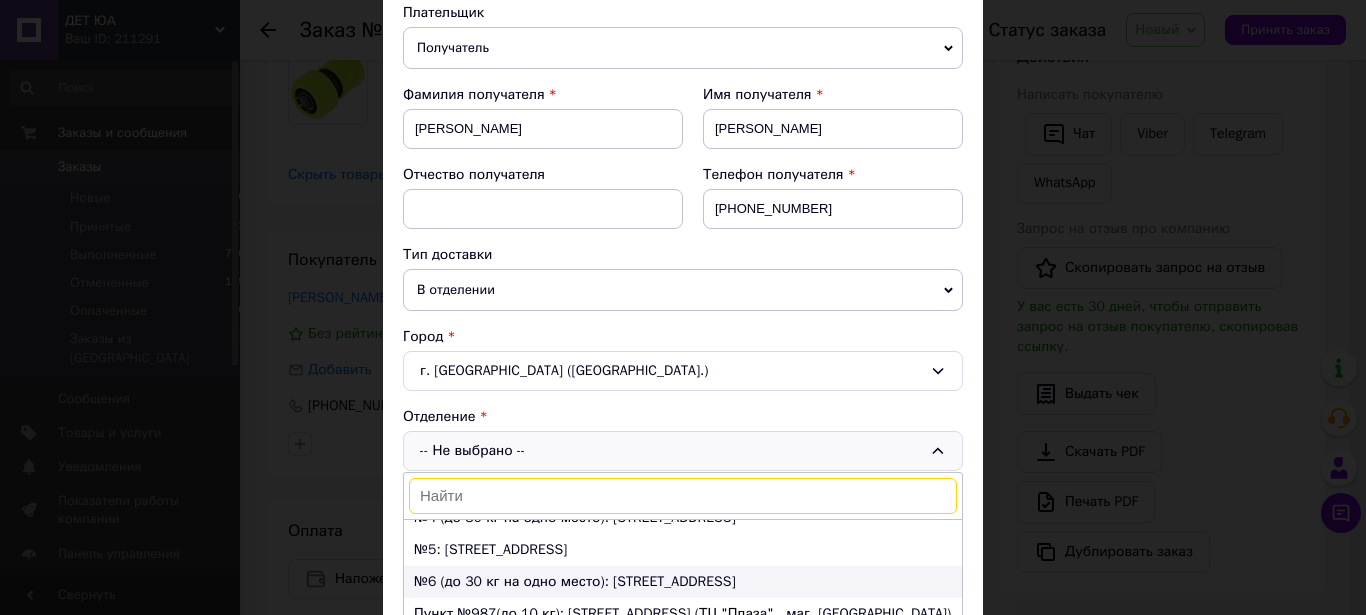 click on "№6 (до 30 кг на одно место): ул. Киевская, 228" at bounding box center (683, 582) 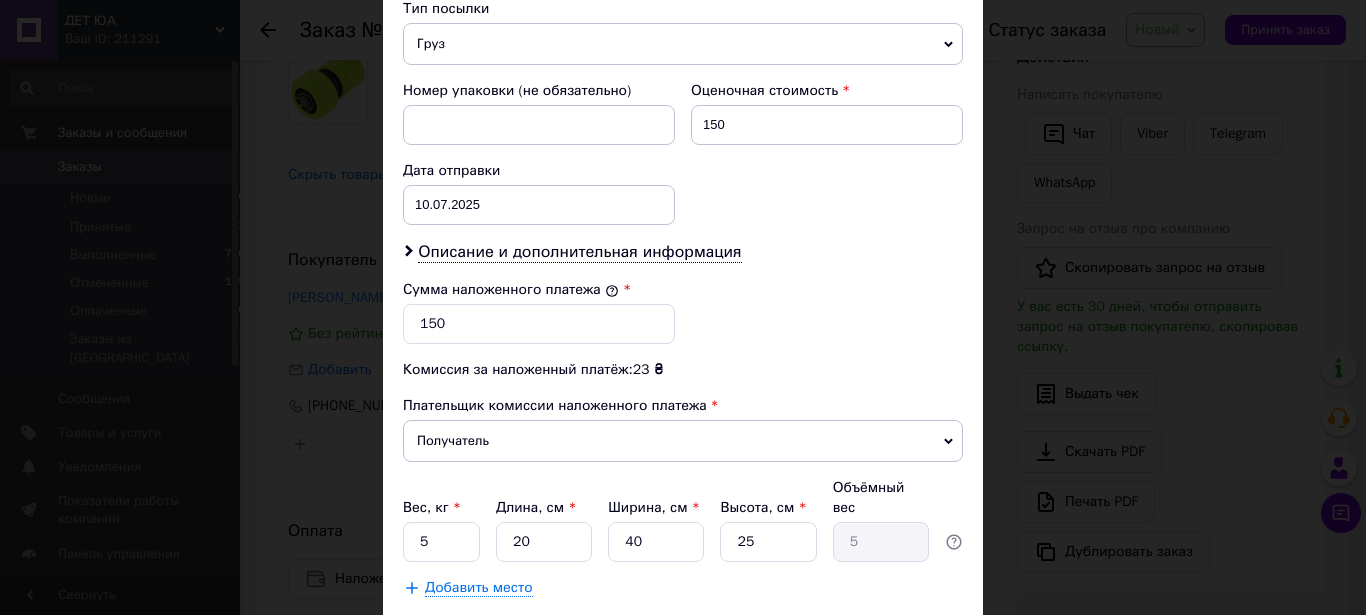 scroll, scrollTop: 911, scrollLeft: 0, axis: vertical 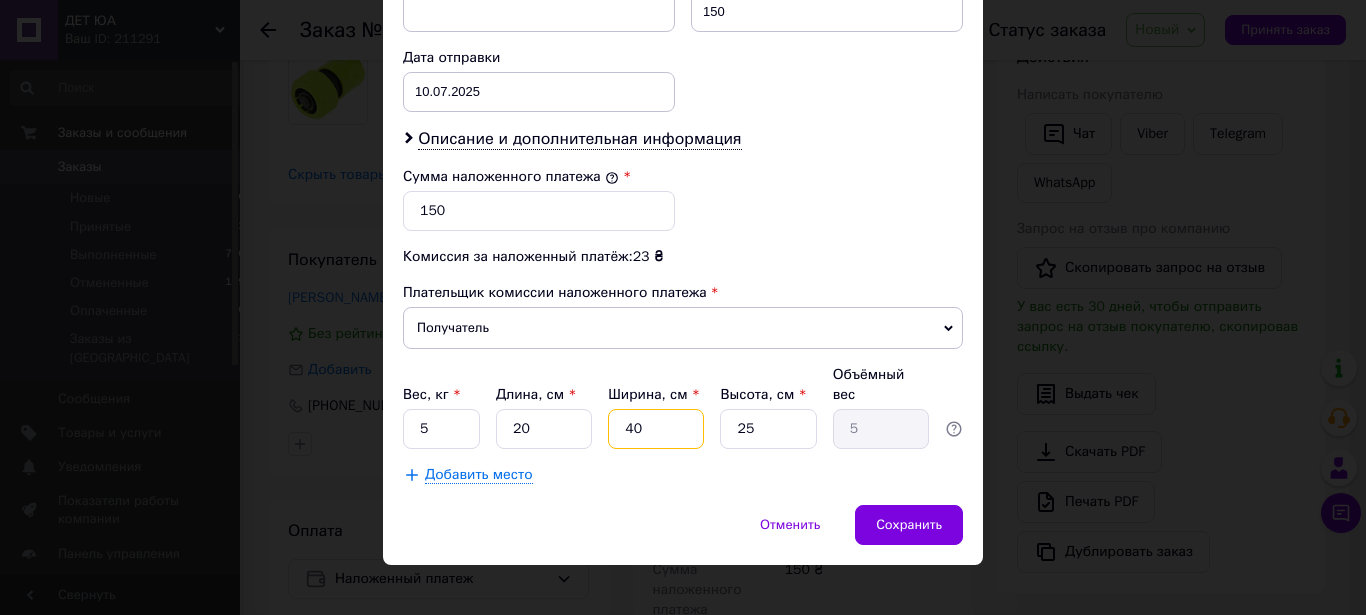 drag, startPoint x: 653, startPoint y: 406, endPoint x: 604, endPoint y: 415, distance: 49.819675 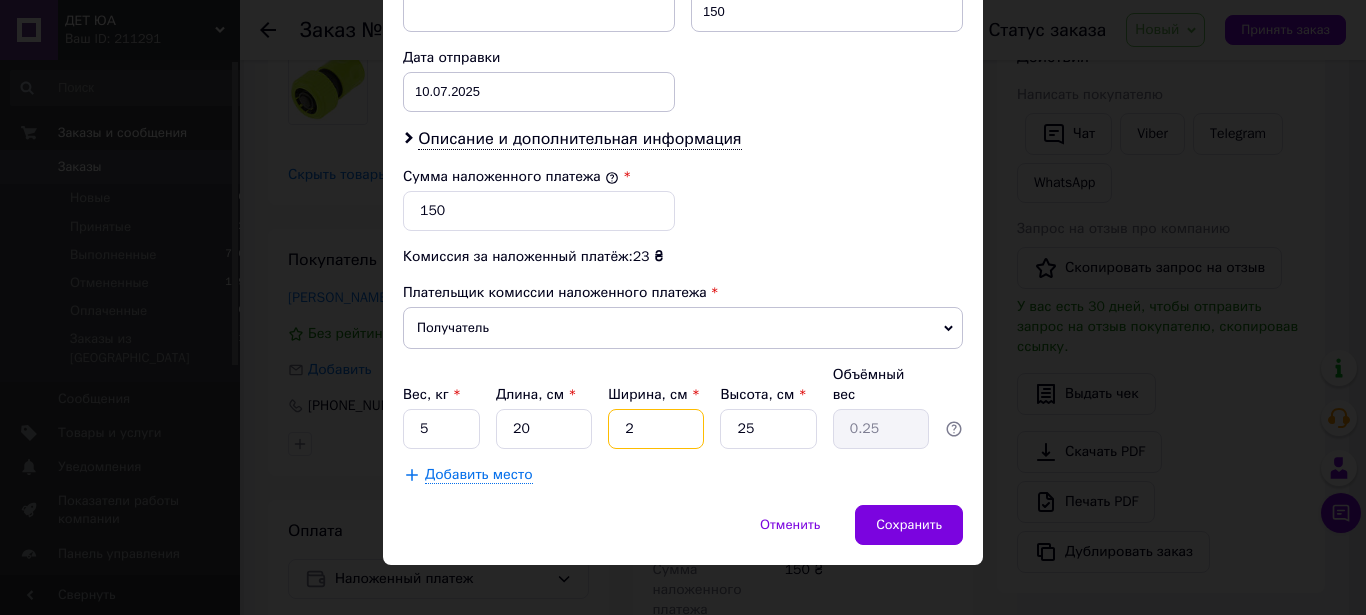 type on "20" 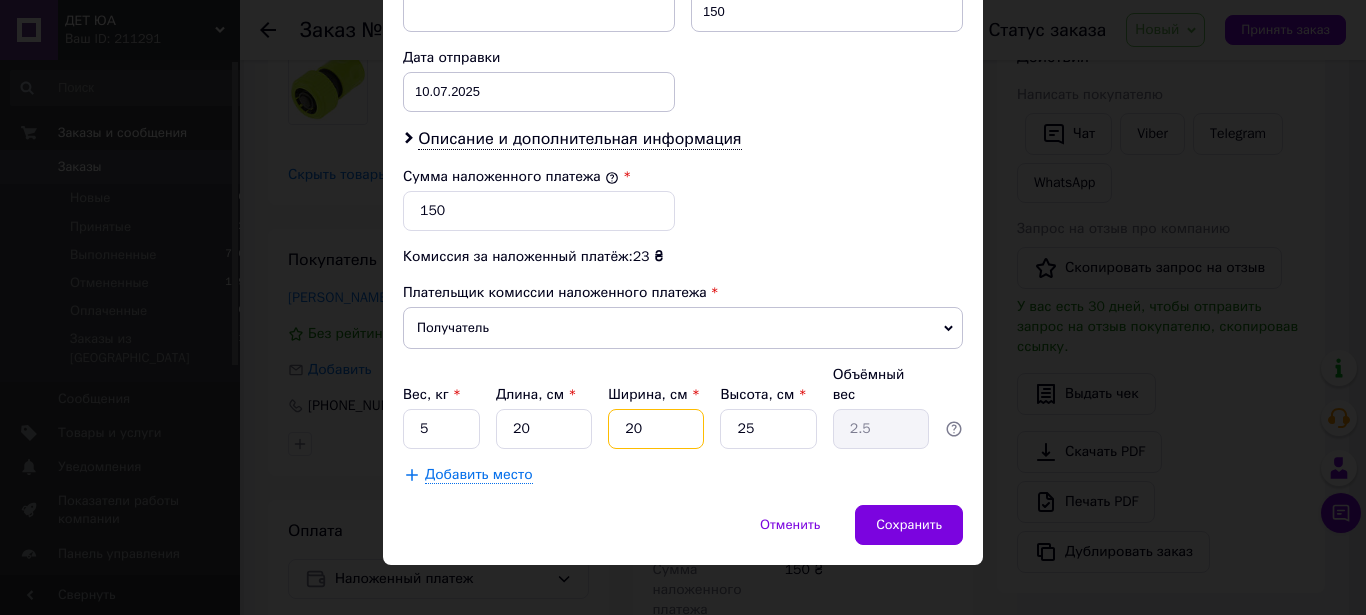 type on "20" 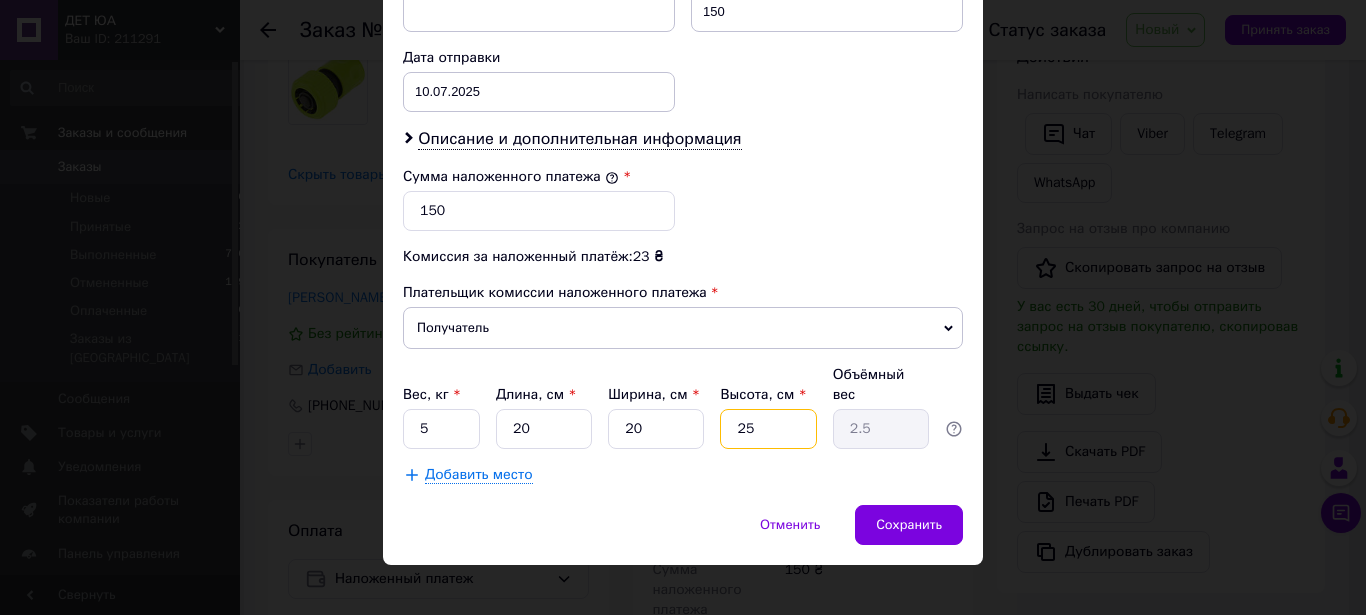 drag, startPoint x: 750, startPoint y: 405, endPoint x: 687, endPoint y: 426, distance: 66.40783 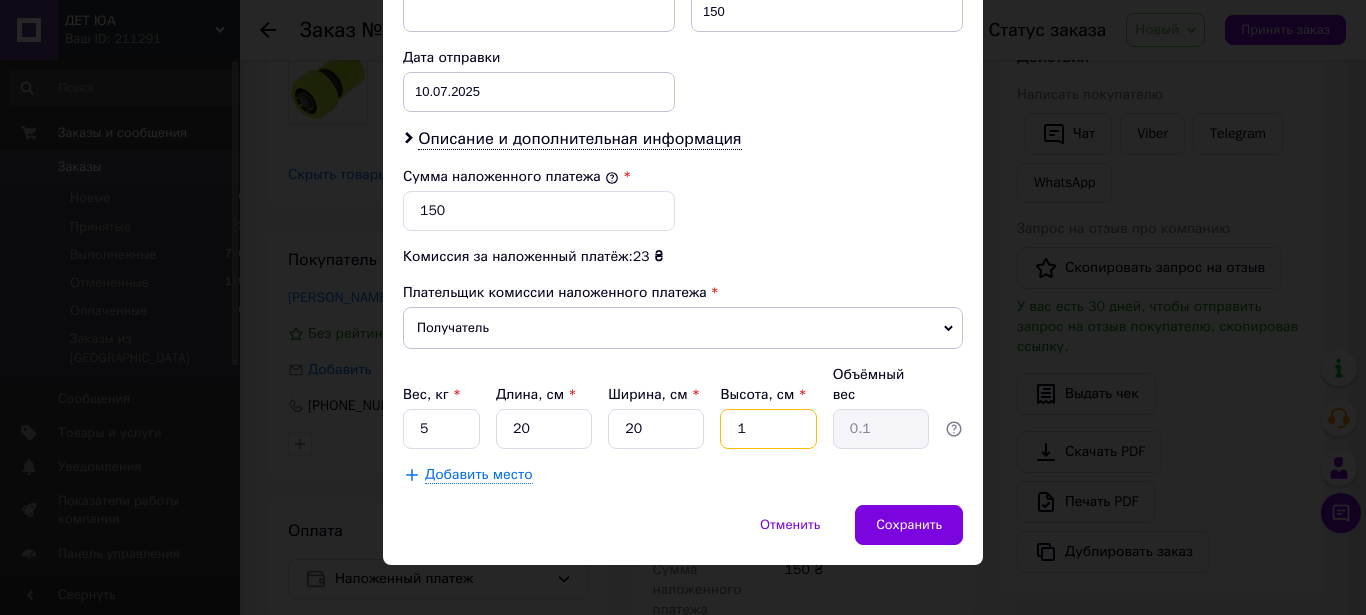 type on "15" 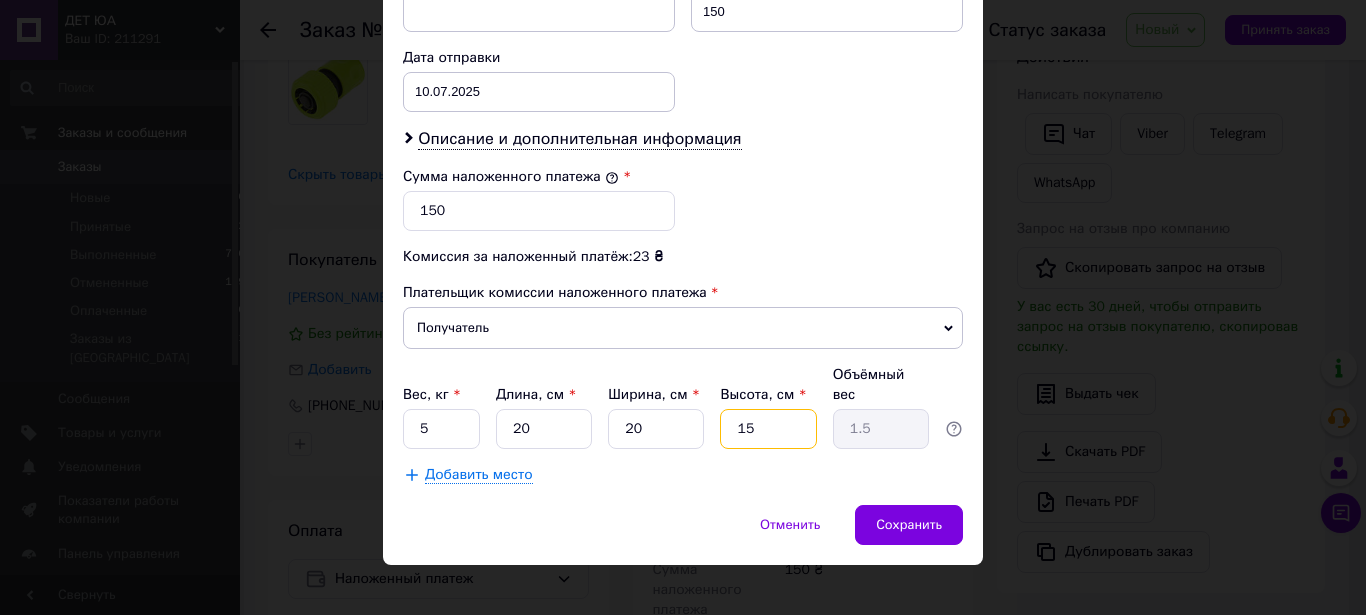 type on "15" 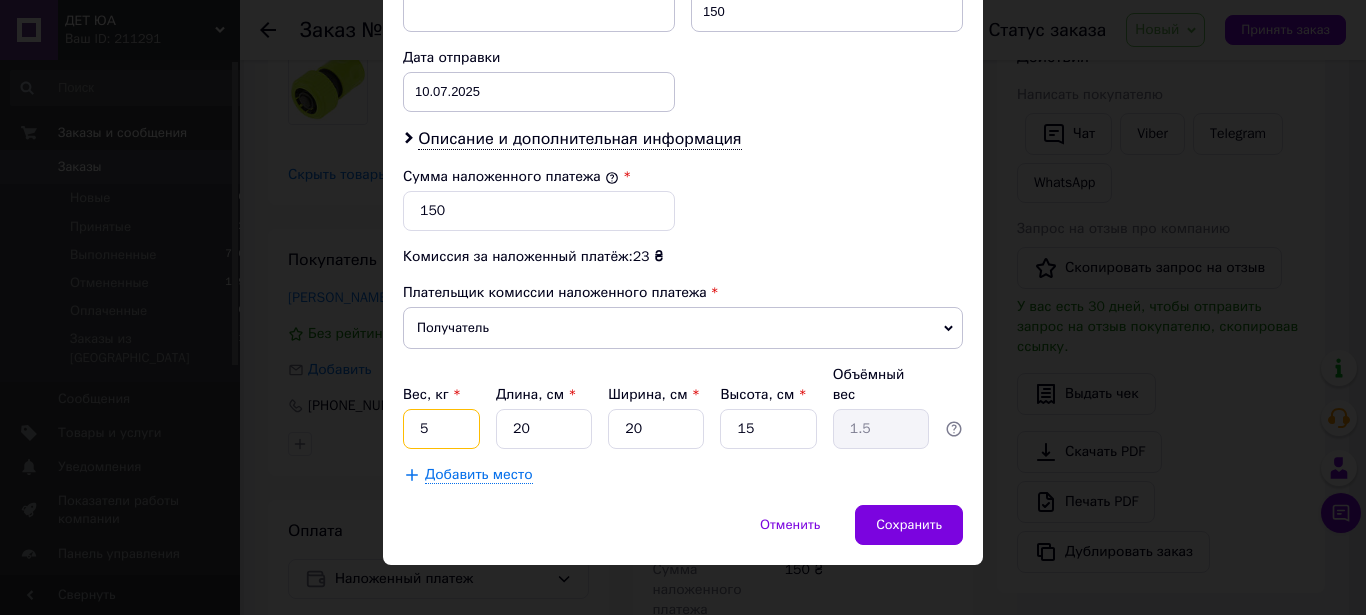 click on "5" at bounding box center [441, 429] 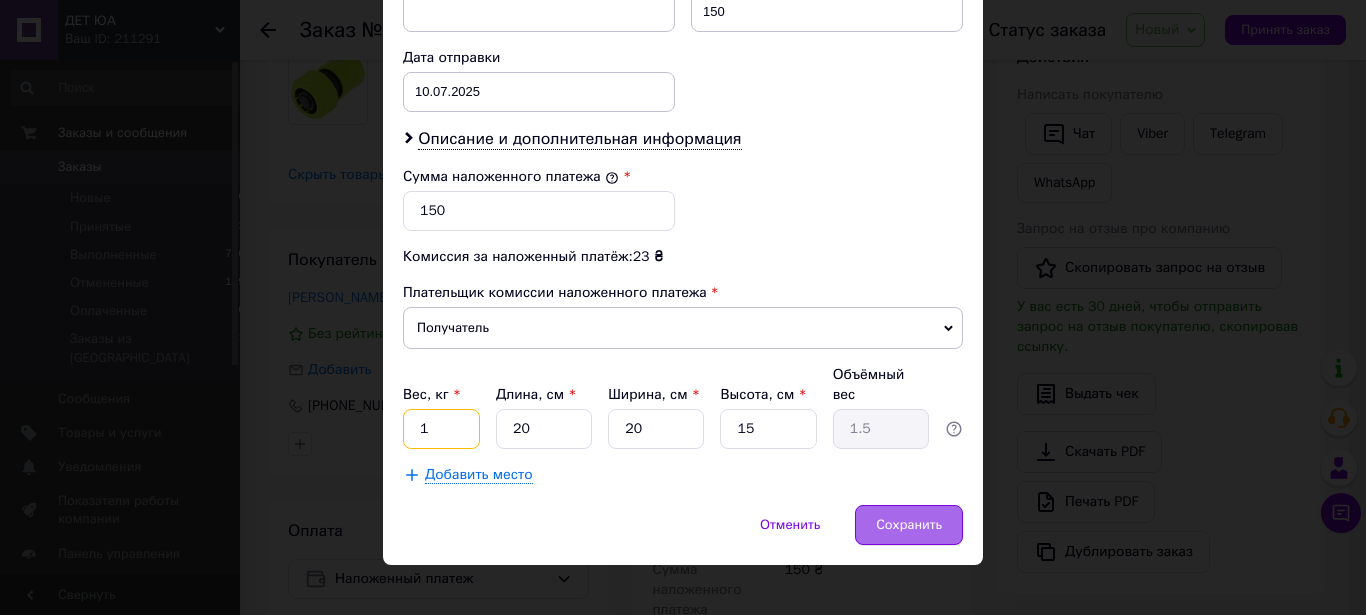 type on "1" 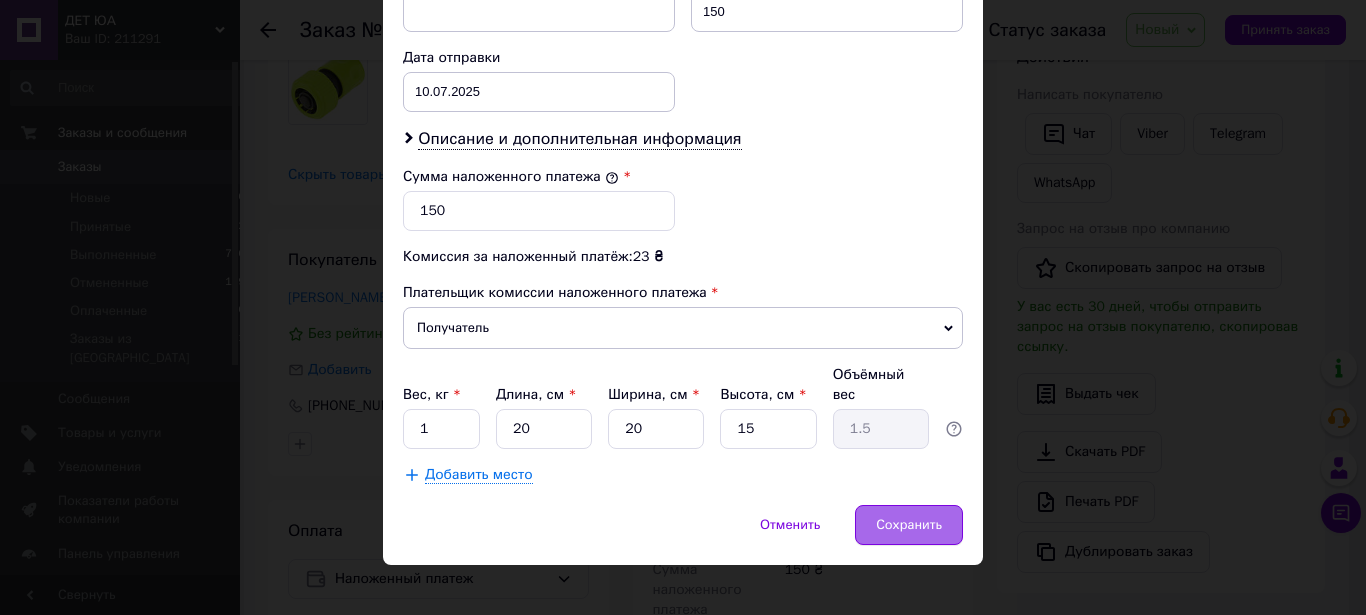 click on "Сохранить" at bounding box center (909, 525) 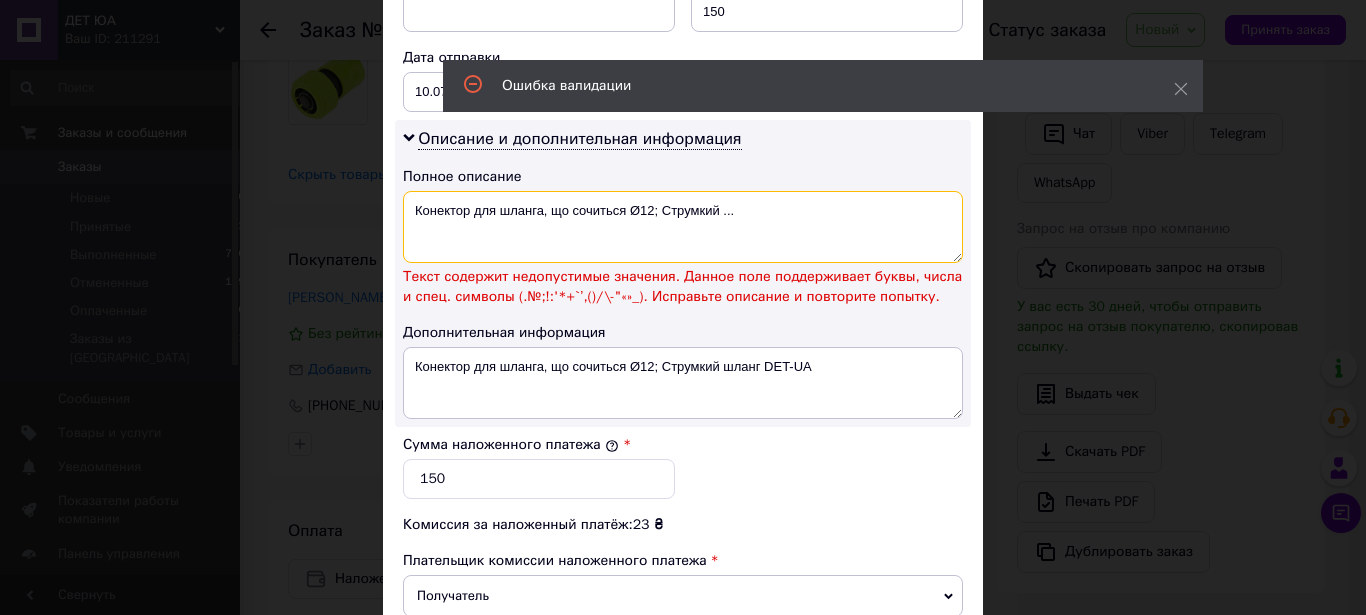 click on "Конектор для шланга, що сочиться Ø12; Струмкий ..." at bounding box center (683, 227) 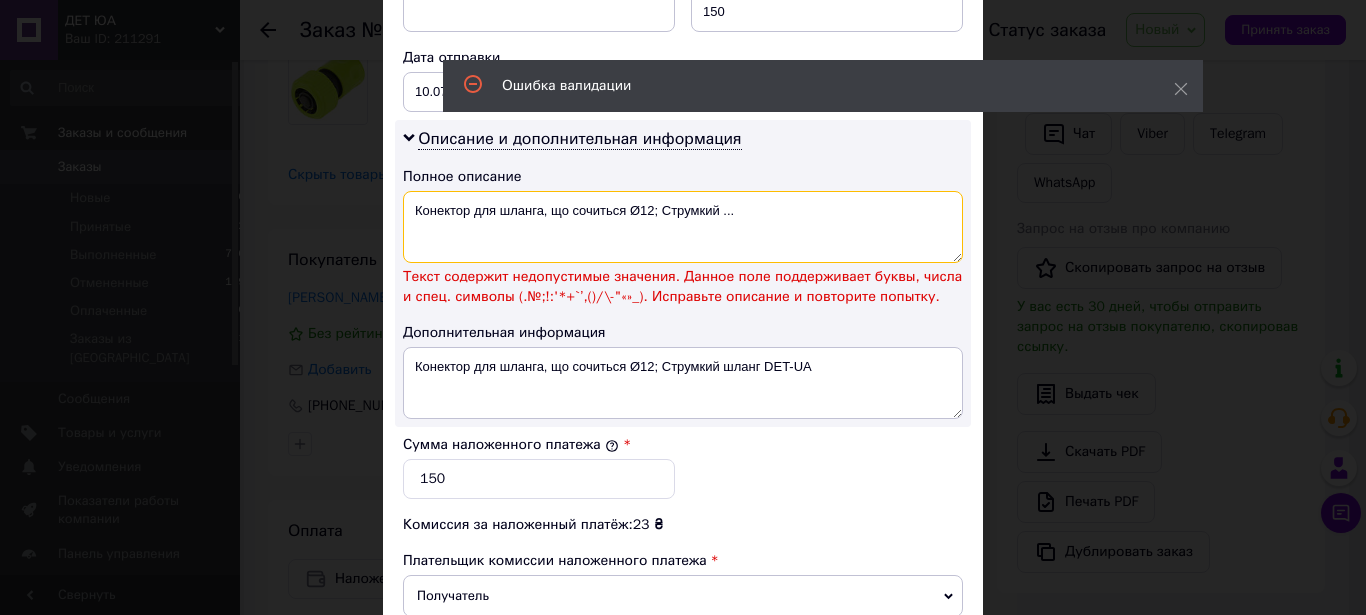 click on "Конектор для шланга, що сочиться Ø12; Струмкий ..." at bounding box center (683, 227) 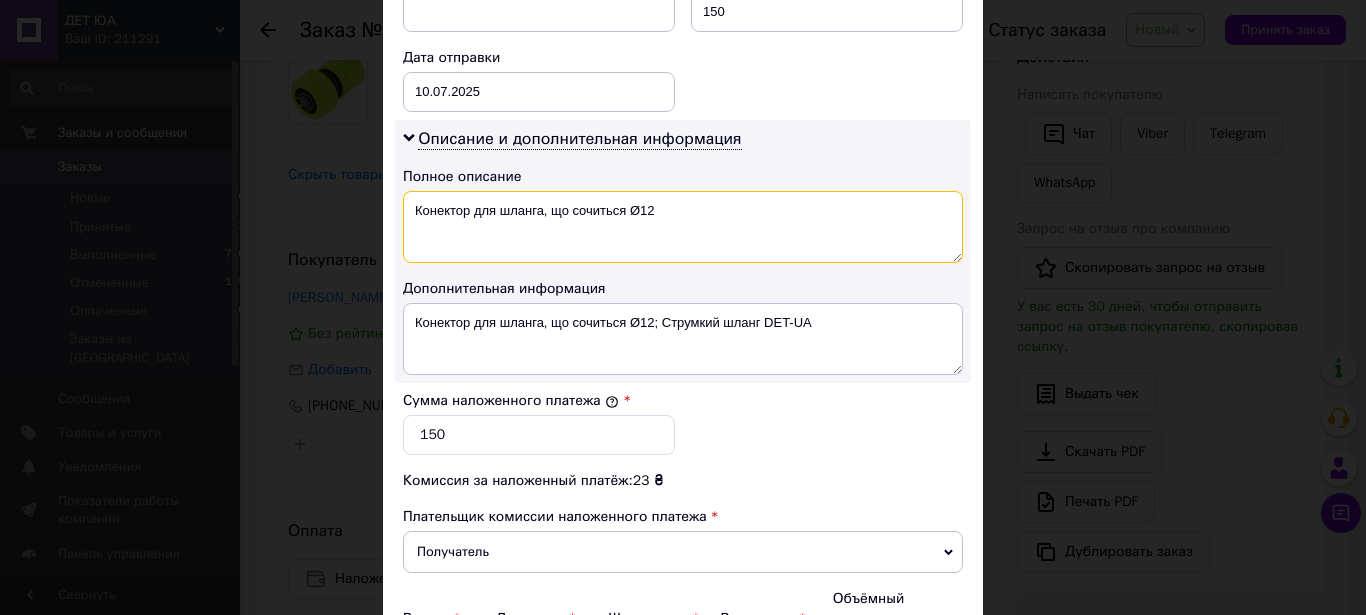 scroll, scrollTop: 1135, scrollLeft: 0, axis: vertical 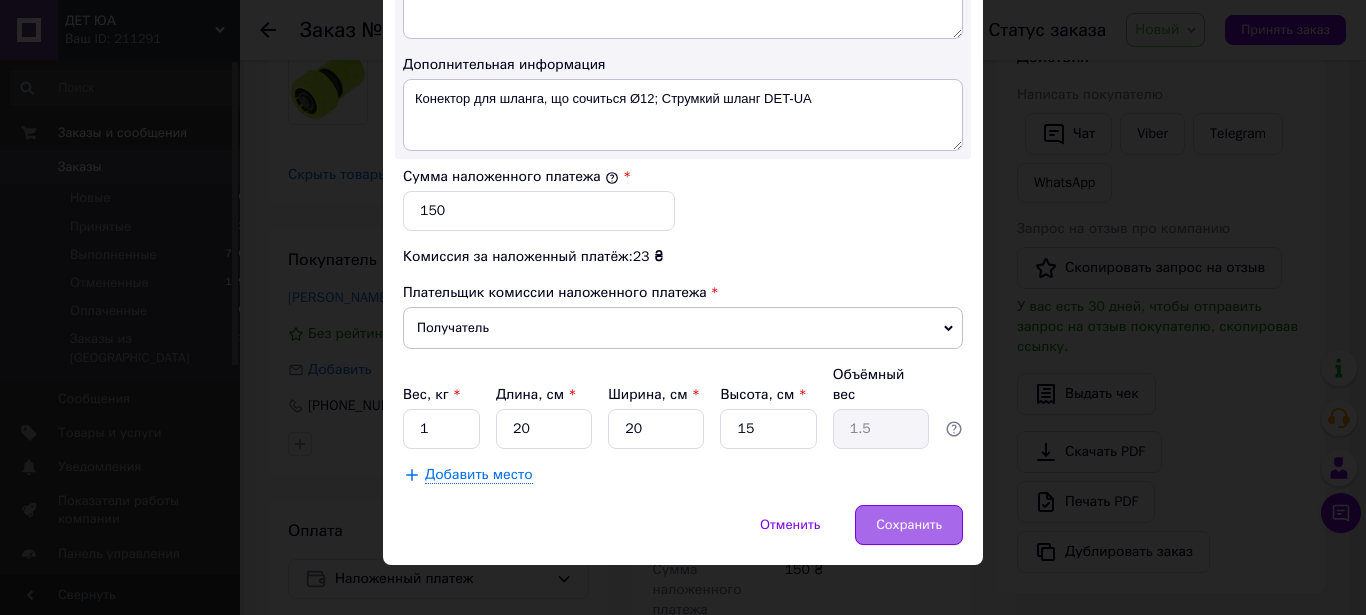 click on "Сохранить" at bounding box center [909, 525] 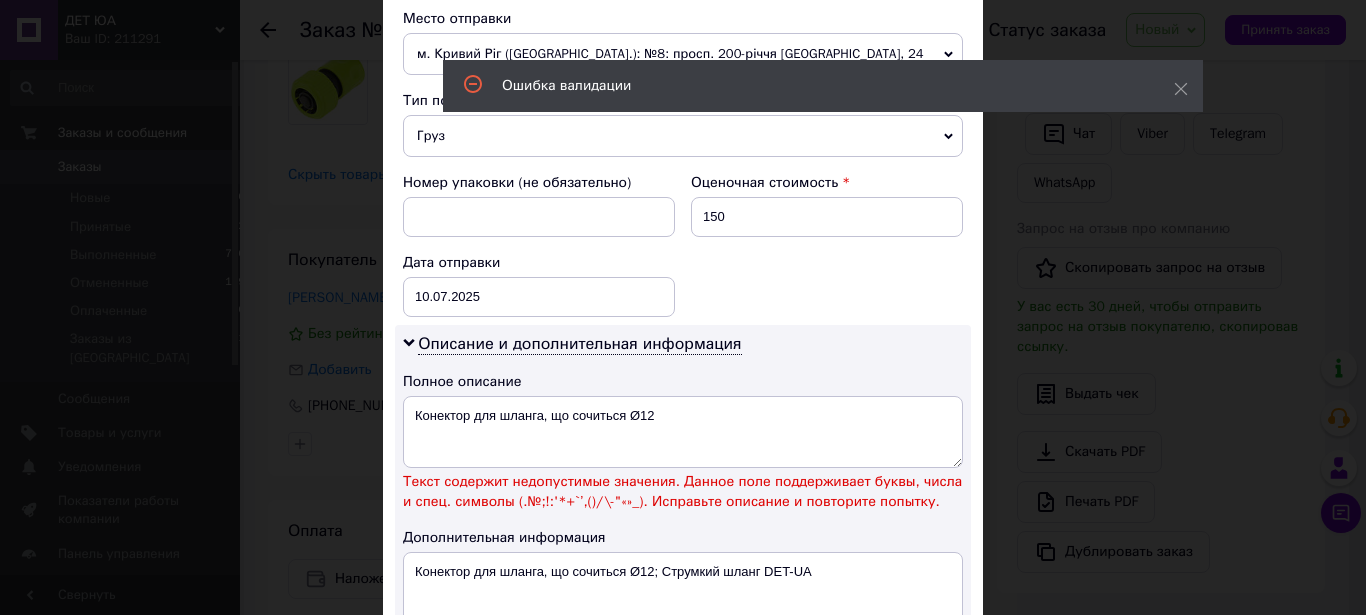scroll, scrollTop: 679, scrollLeft: 0, axis: vertical 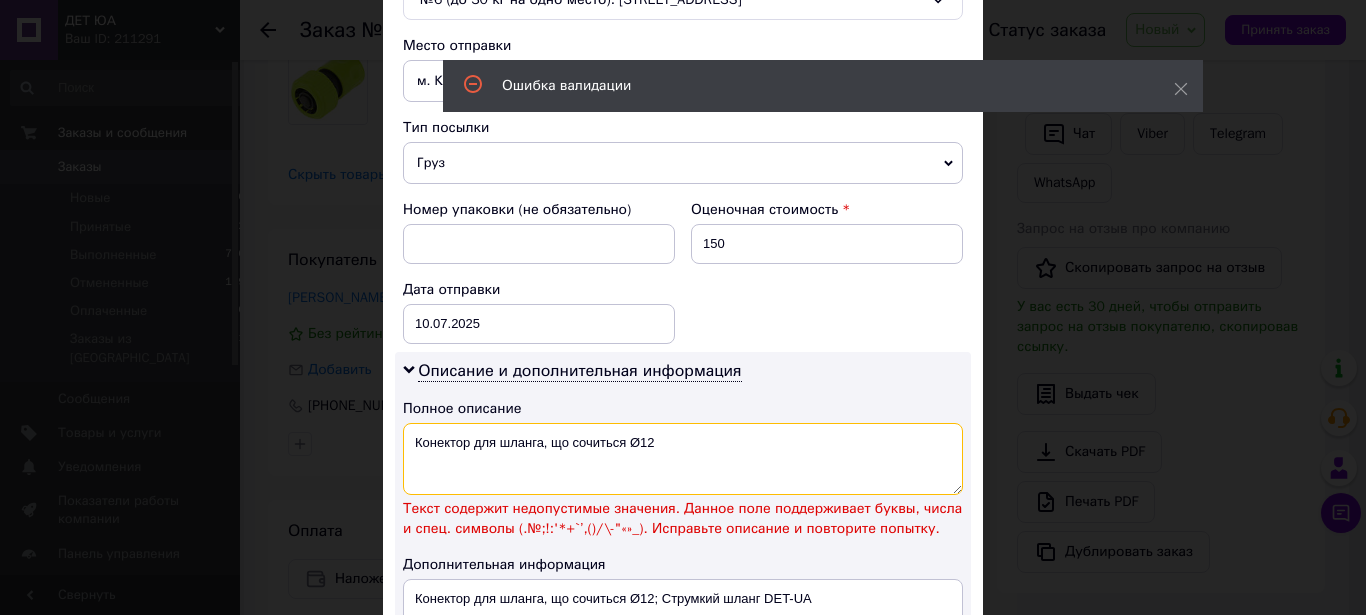 drag, startPoint x: 665, startPoint y: 443, endPoint x: 337, endPoint y: 446, distance: 328.01373 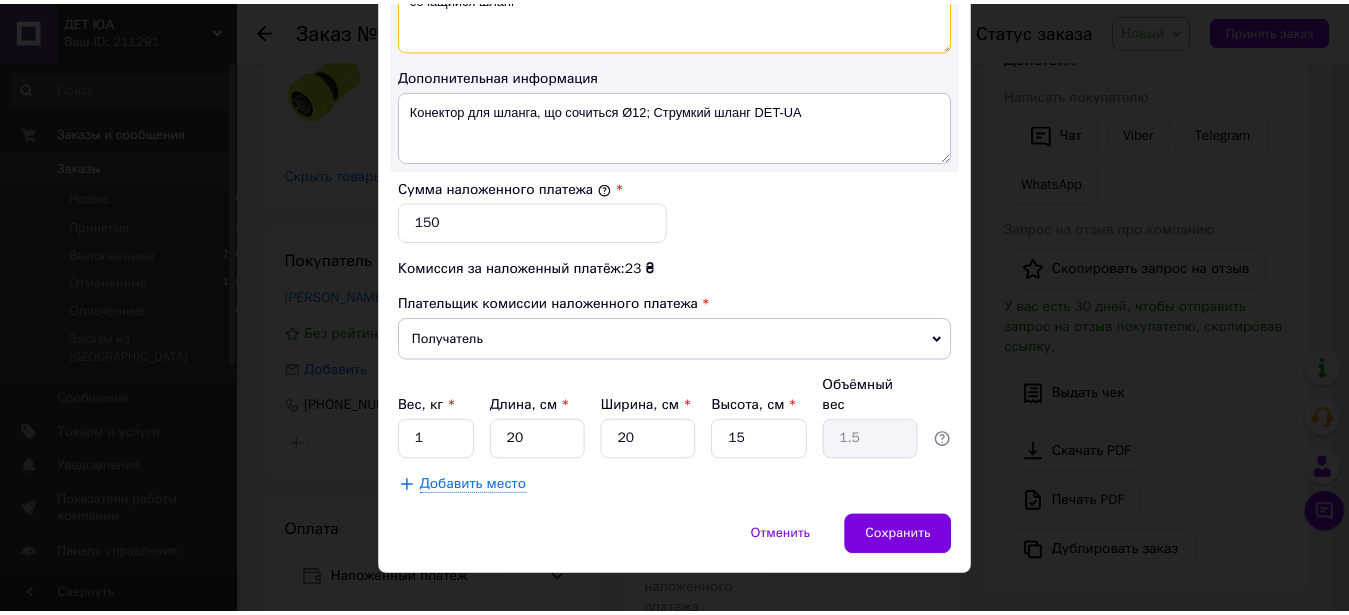 scroll, scrollTop: 1135, scrollLeft: 0, axis: vertical 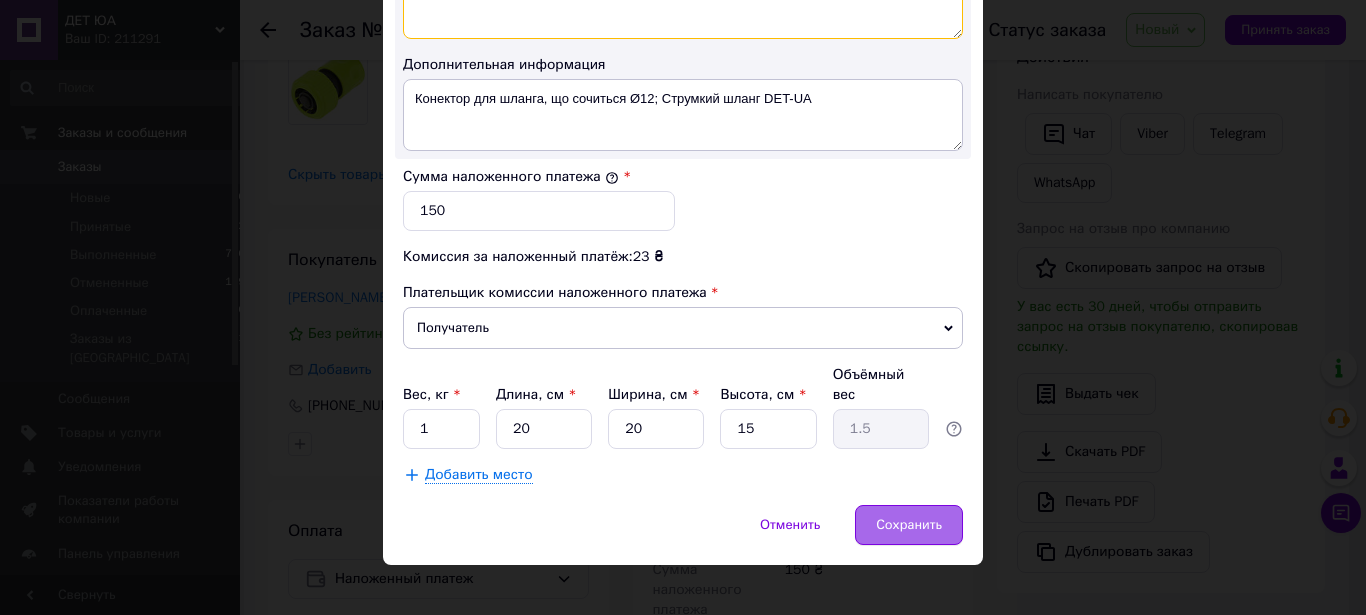 type on "сочащийся шланг" 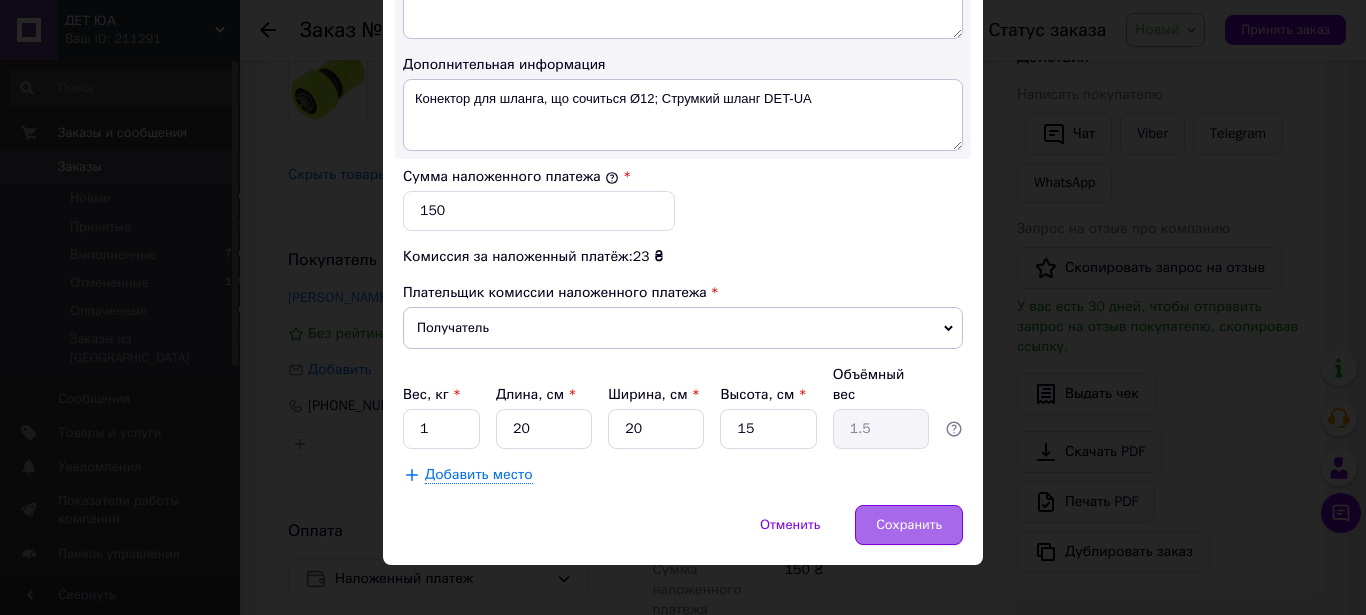 click on "Сохранить" at bounding box center (909, 525) 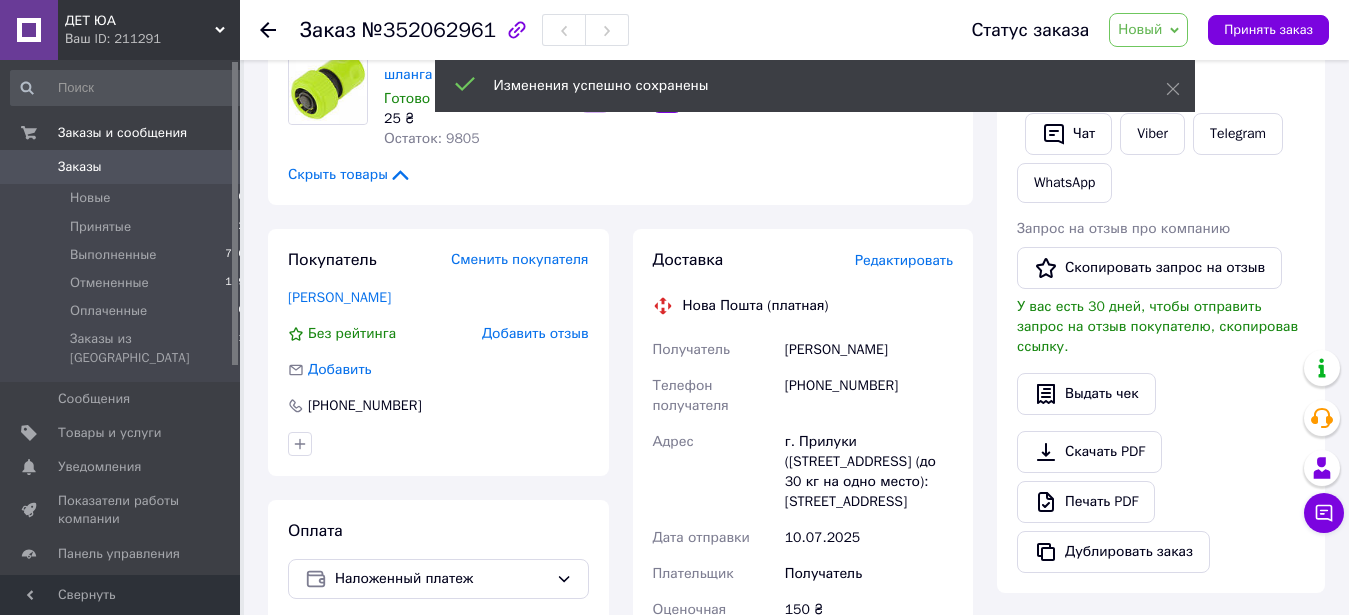 scroll, scrollTop: 0, scrollLeft: 0, axis: both 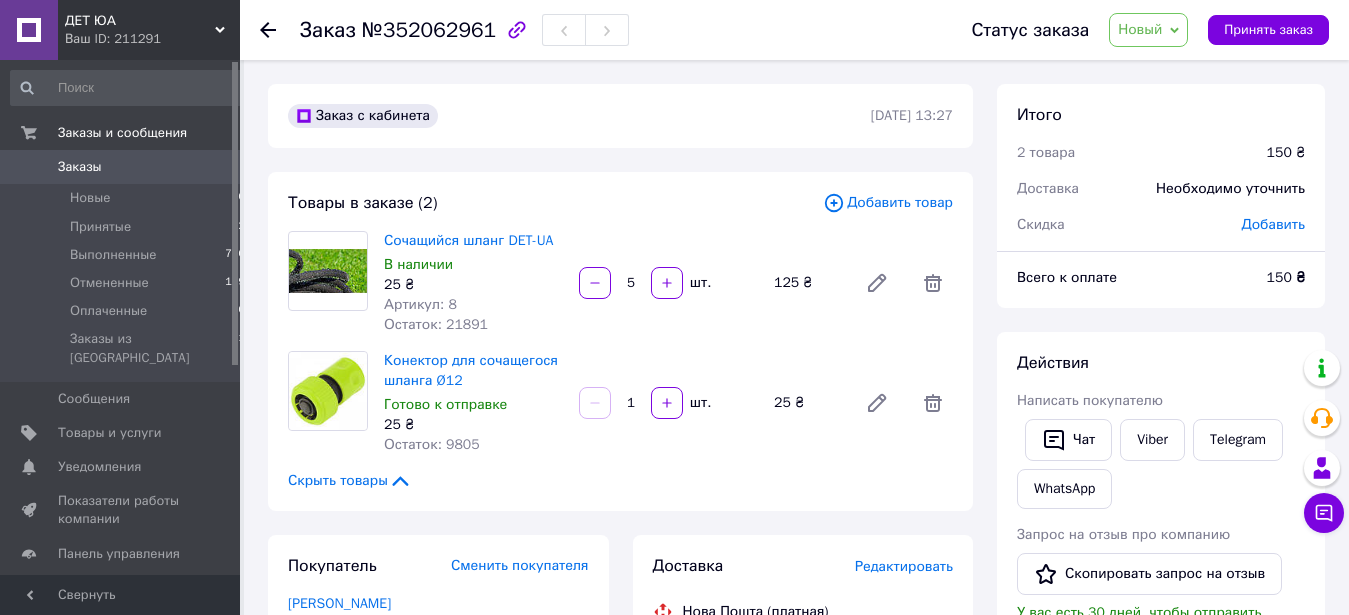 click on "Новый" at bounding box center (1140, 29) 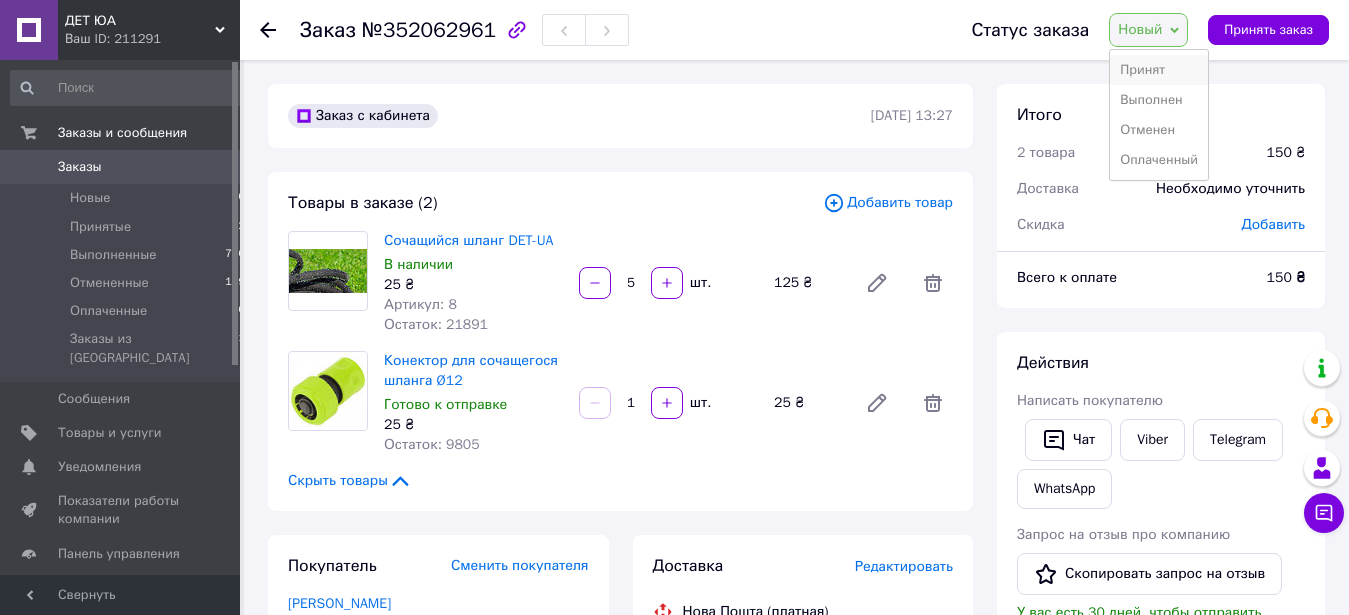 click on "Принят" at bounding box center (1159, 70) 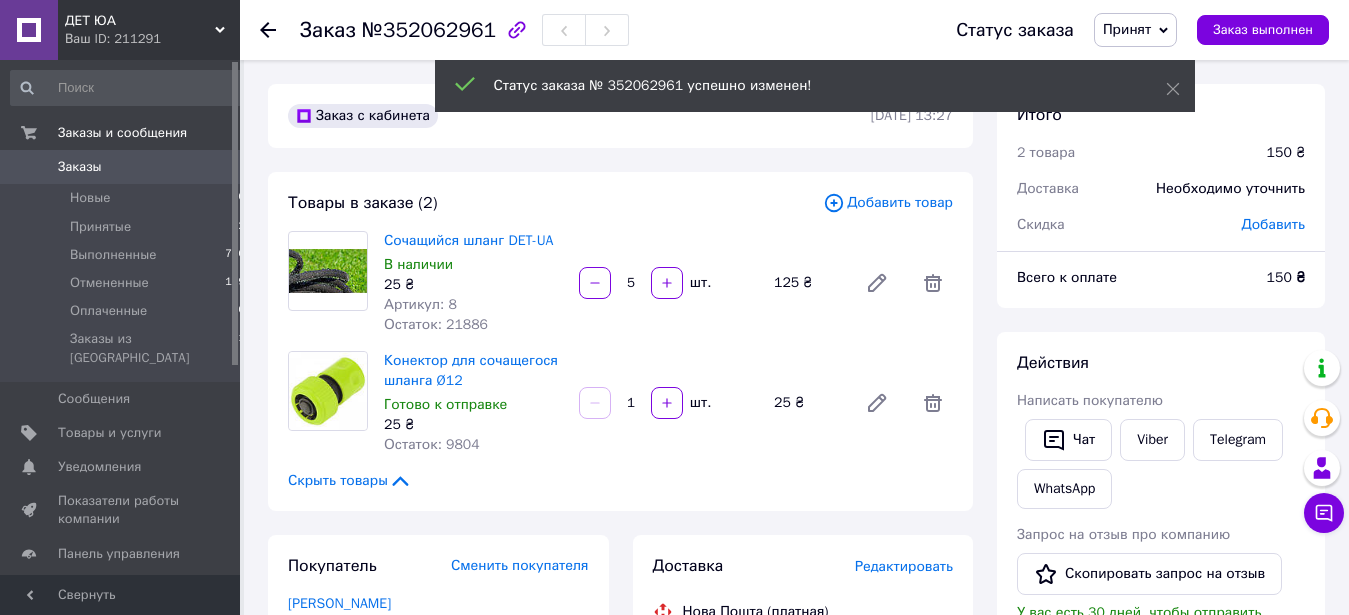 click at bounding box center [268, 30] 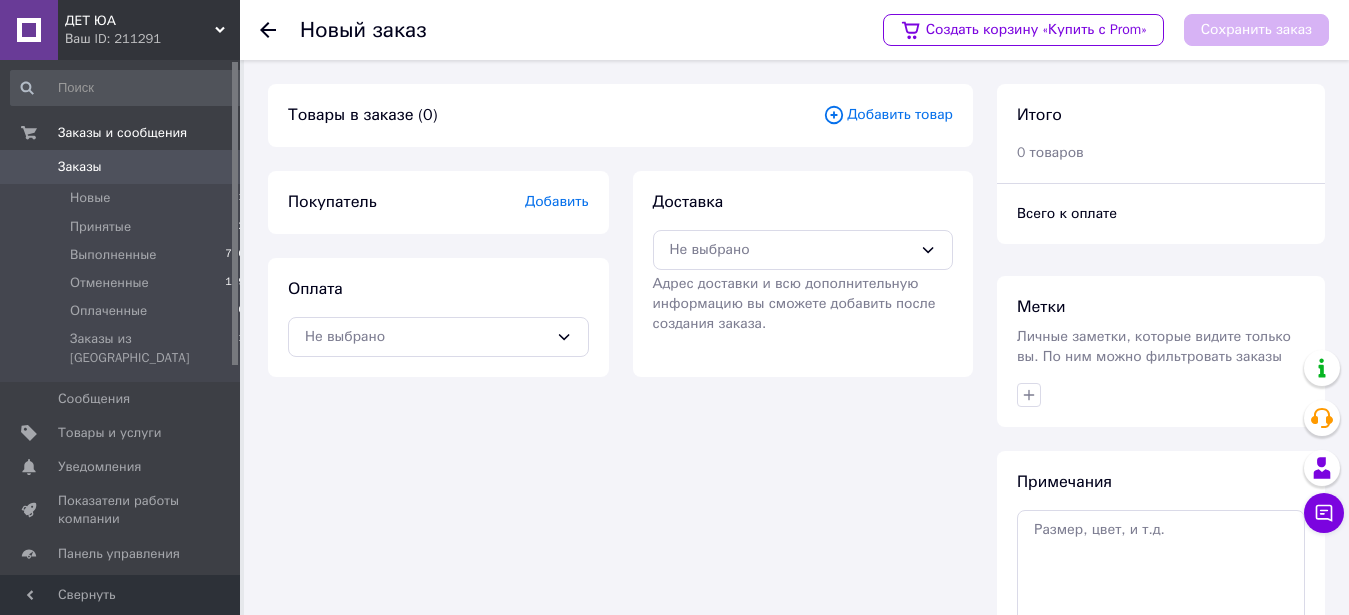 click 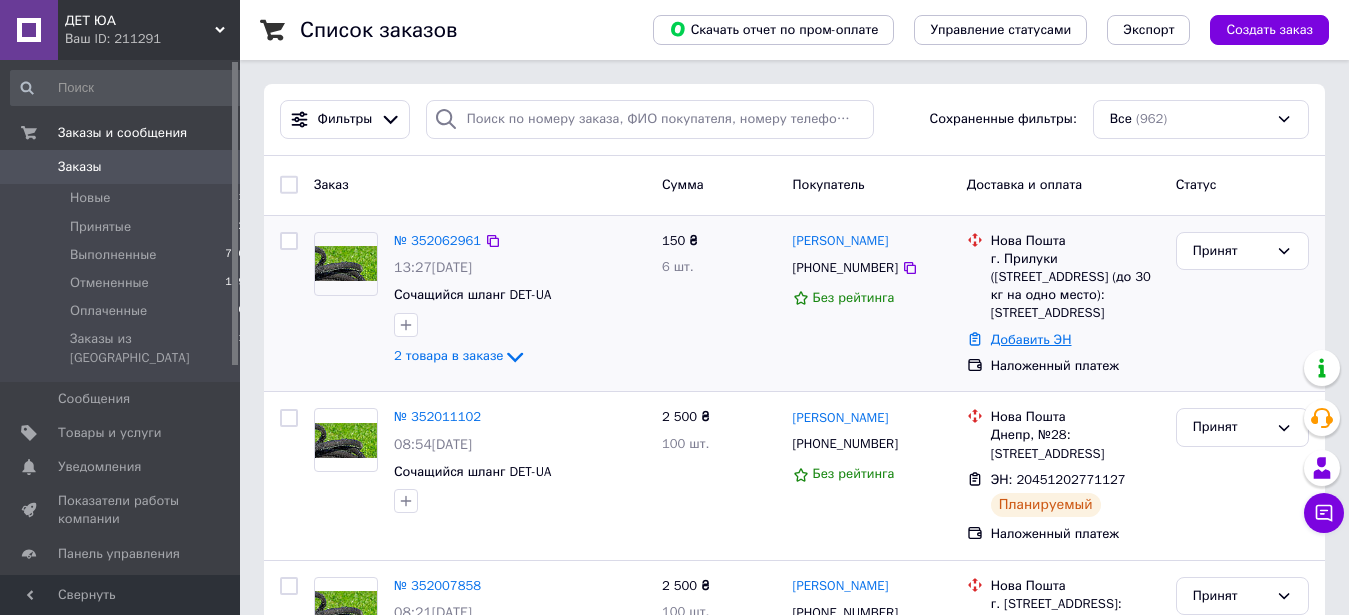 click on "Добавить ЭН" at bounding box center [1031, 339] 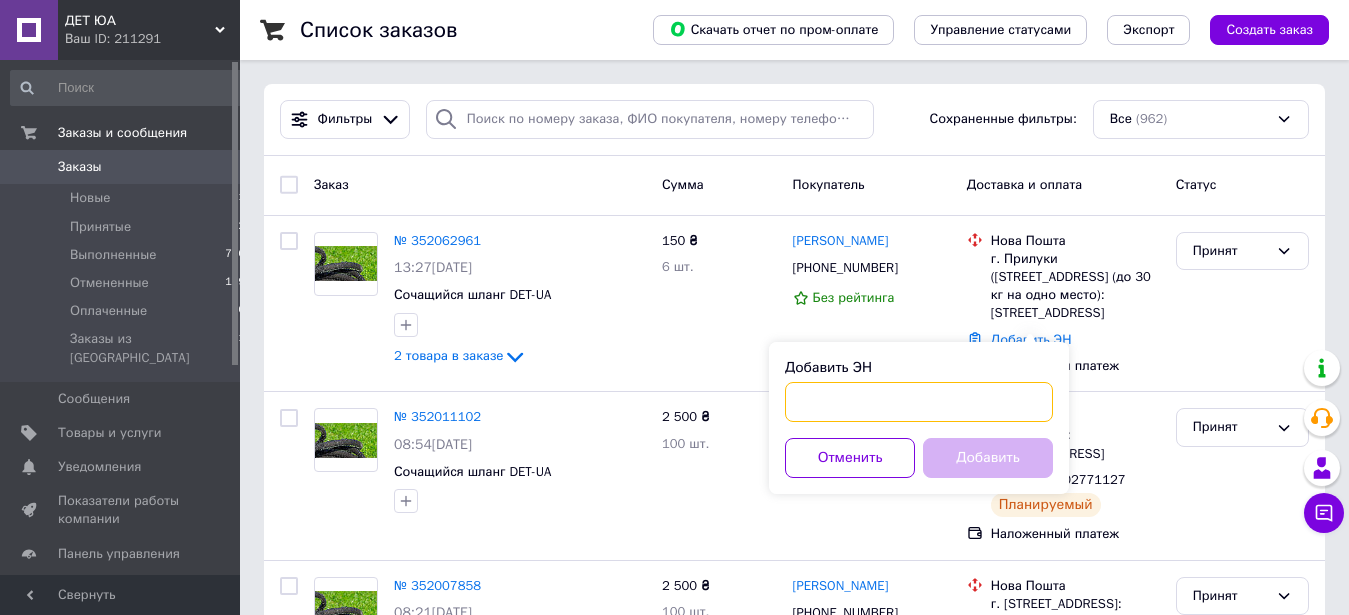 click on "Добавить ЭН" at bounding box center (919, 402) 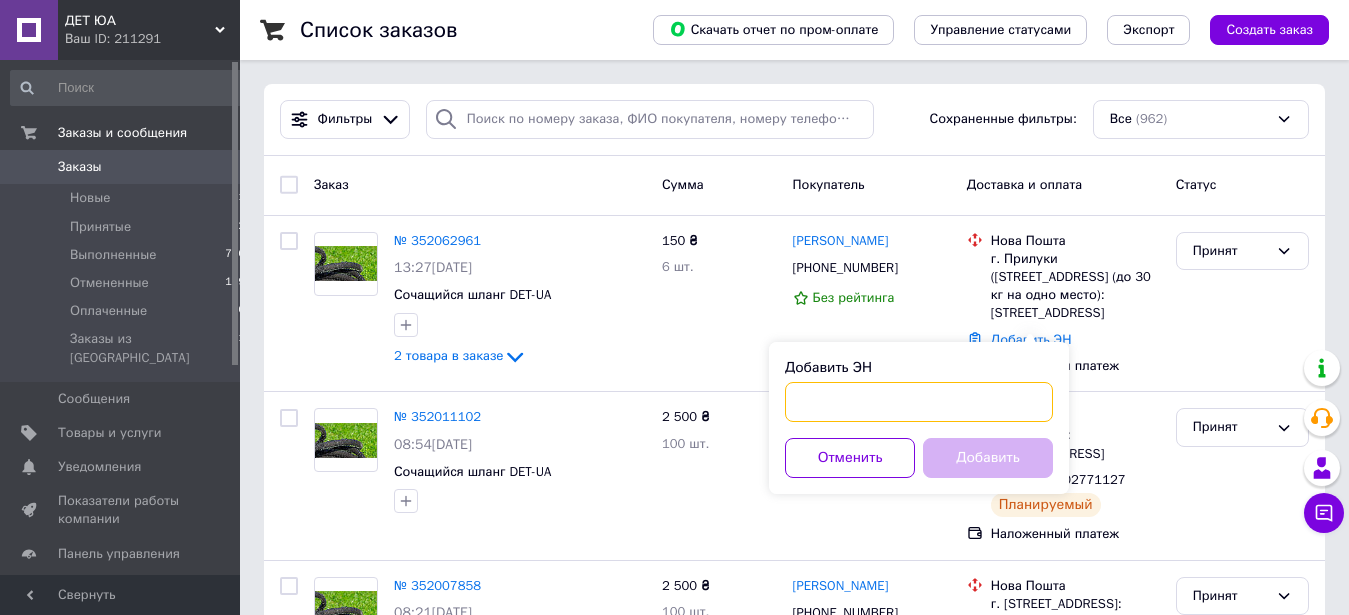 paste on "20451203024512" 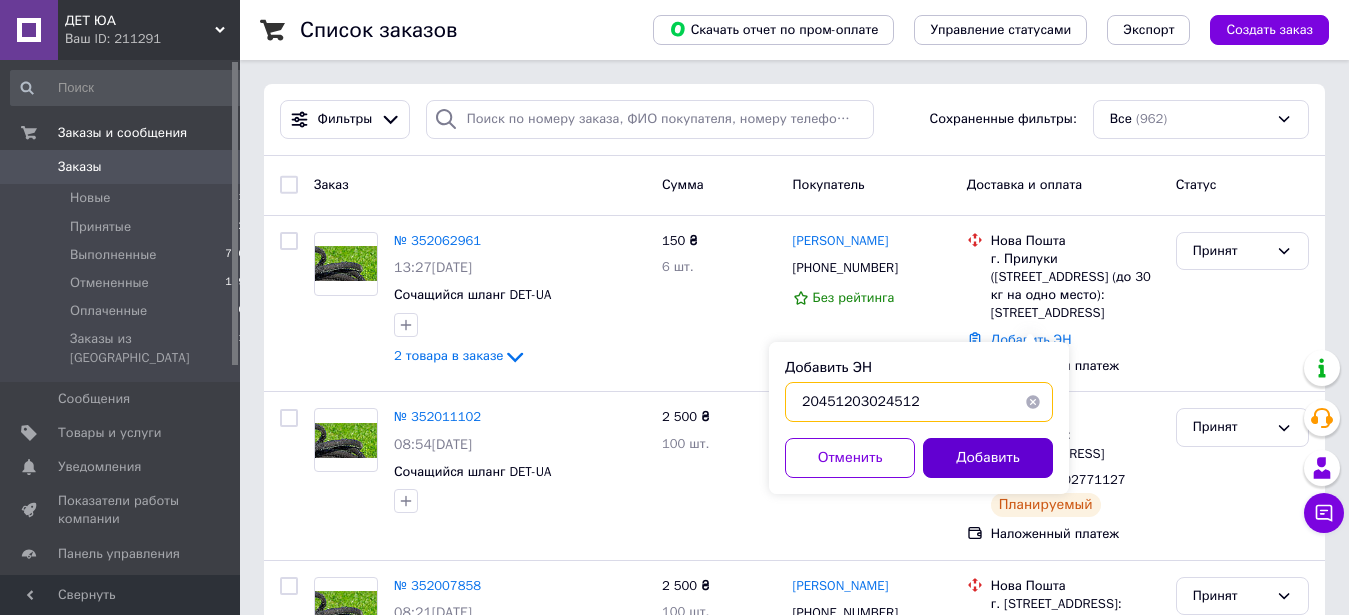 type on "20451203024512" 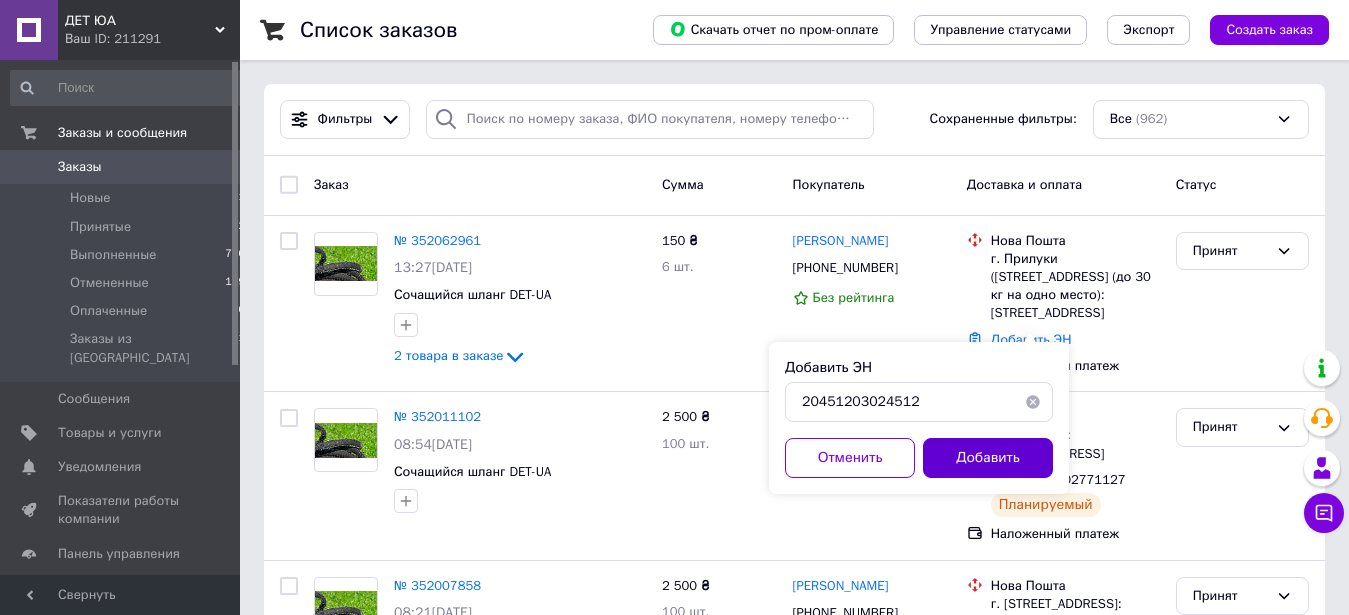 click on "Добавить" at bounding box center (988, 458) 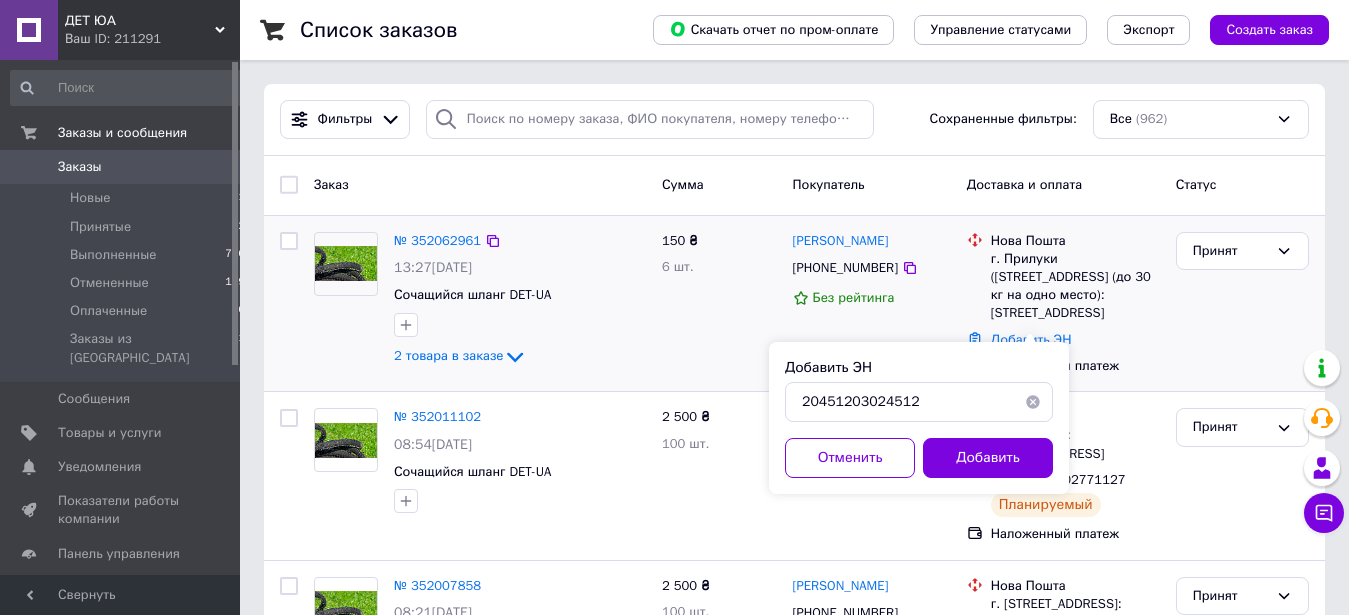 click on "Добавить ЭН" at bounding box center (1075, 340) 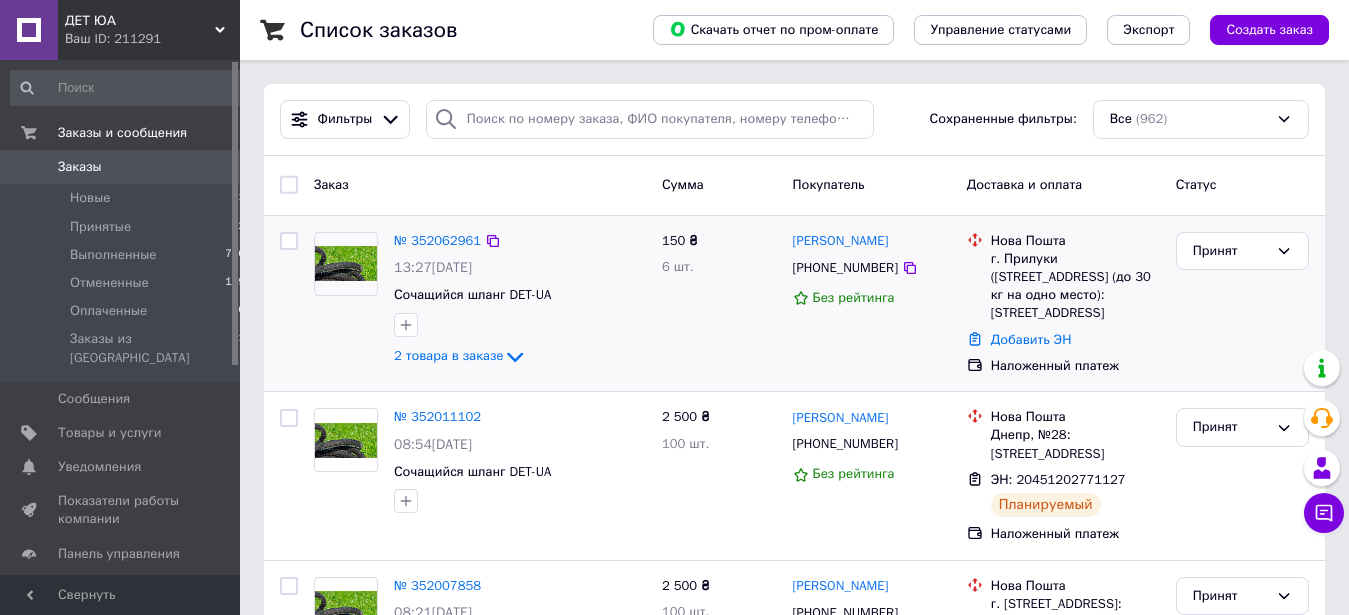 click on "Наложенный платеж" at bounding box center (1075, 366) 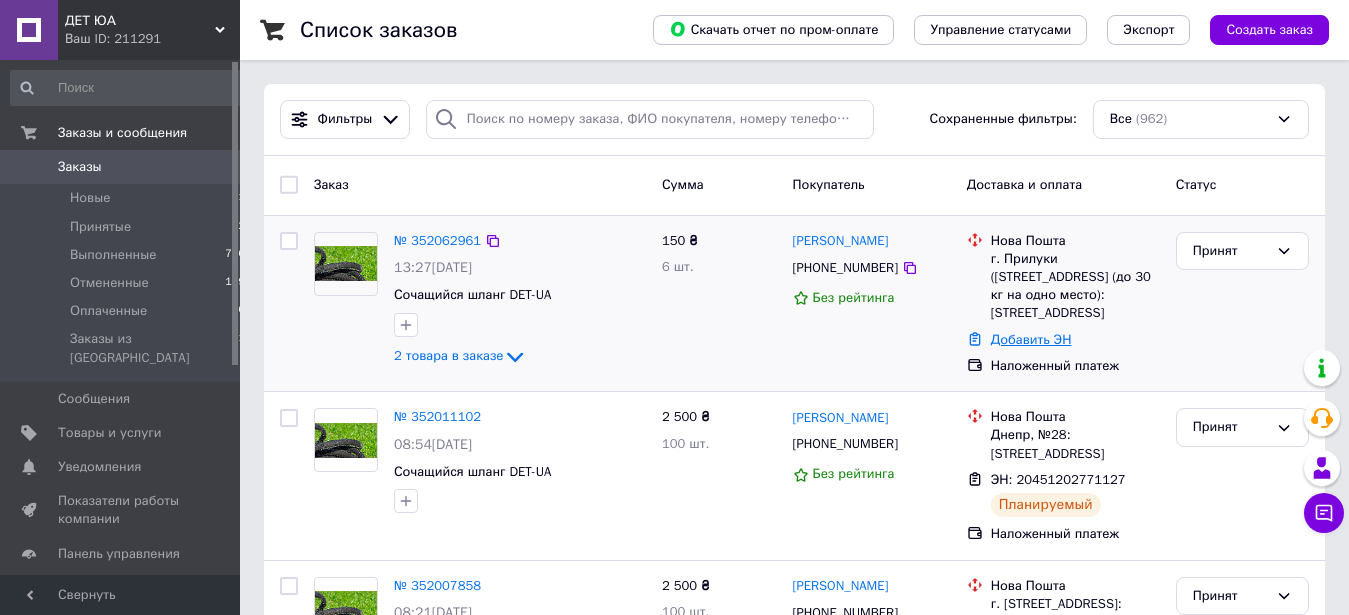 click on "Добавить ЭН" at bounding box center (1031, 339) 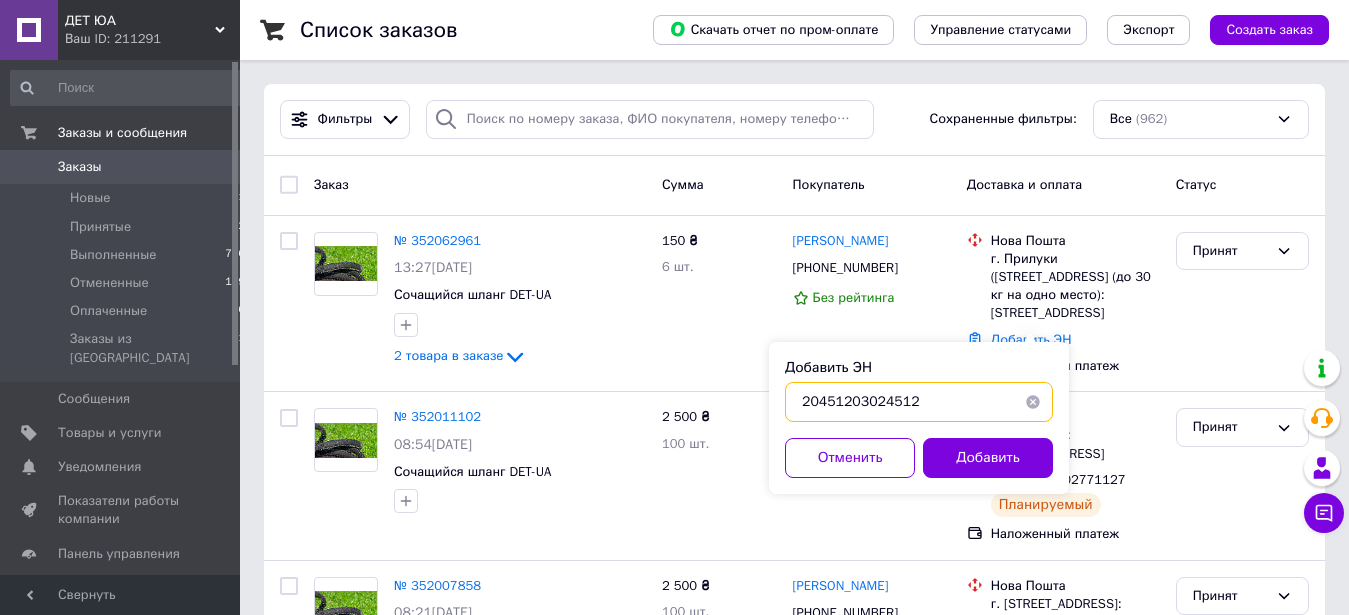 drag, startPoint x: 926, startPoint y: 404, endPoint x: 697, endPoint y: 413, distance: 229.17679 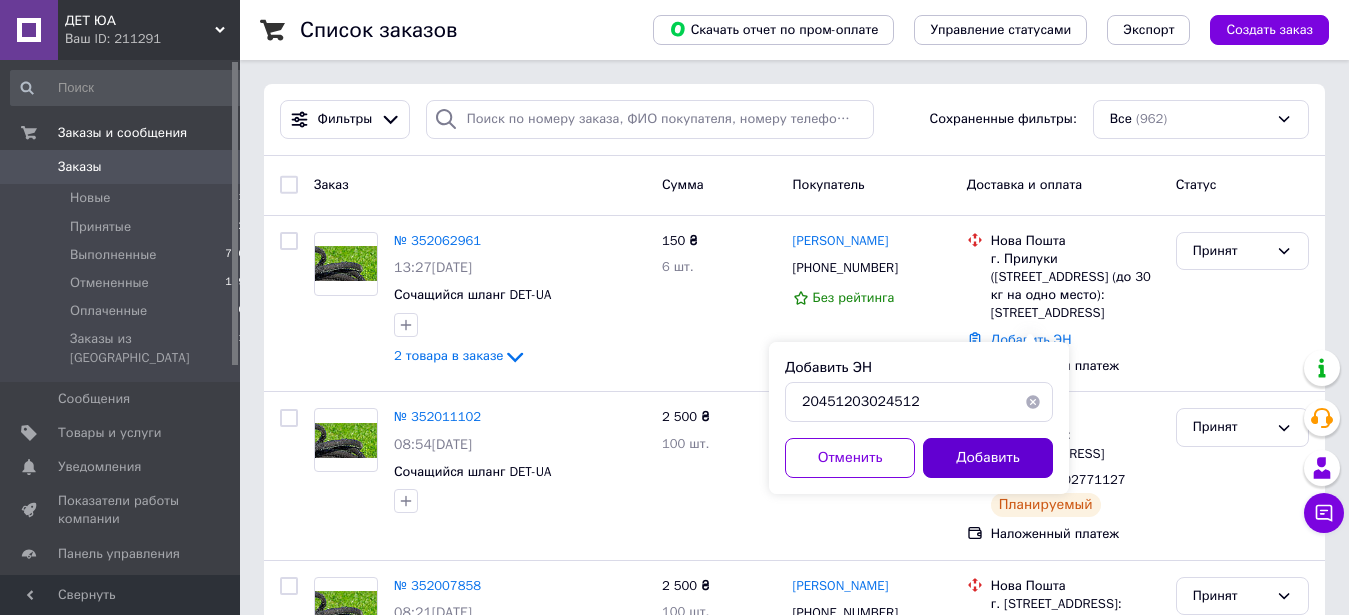 click on "Добавить" at bounding box center (988, 458) 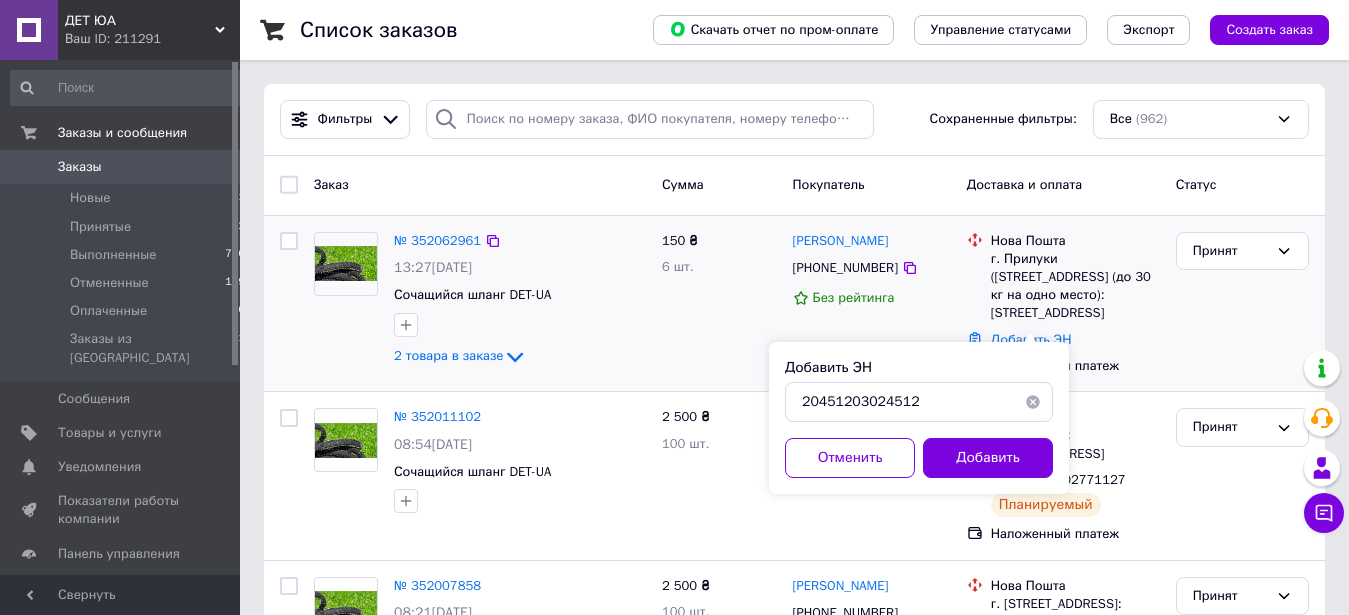 click at bounding box center [520, 325] 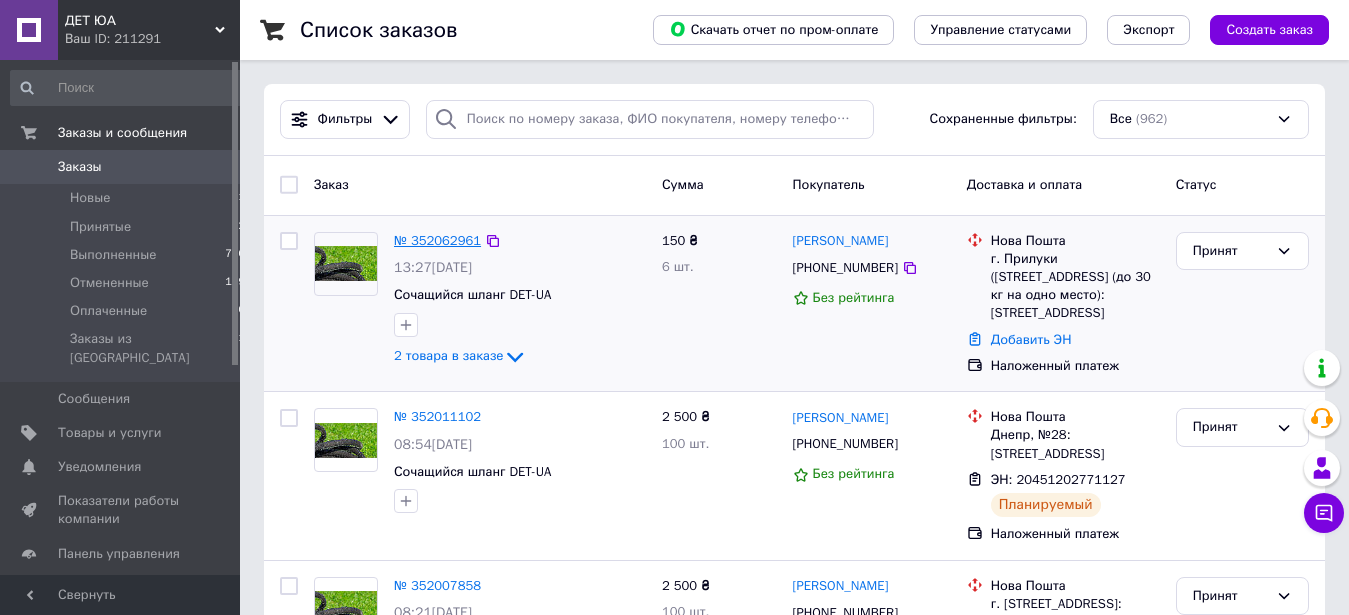 click on "№ 352062961" at bounding box center [437, 240] 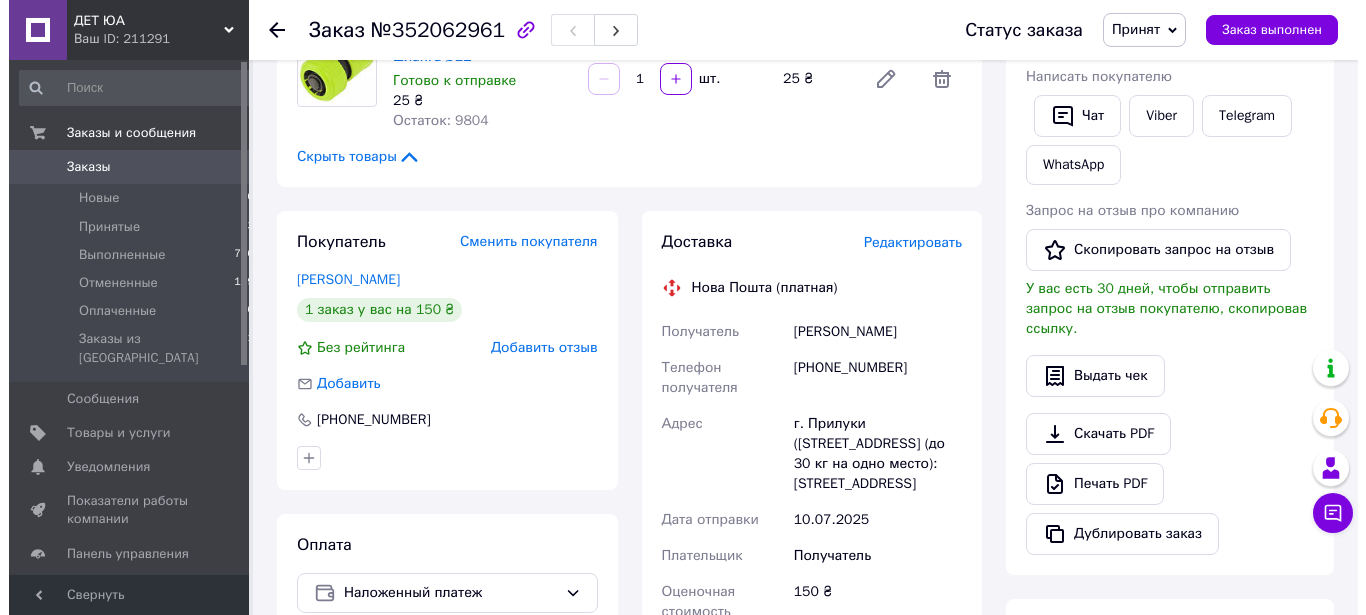 scroll, scrollTop: 408, scrollLeft: 0, axis: vertical 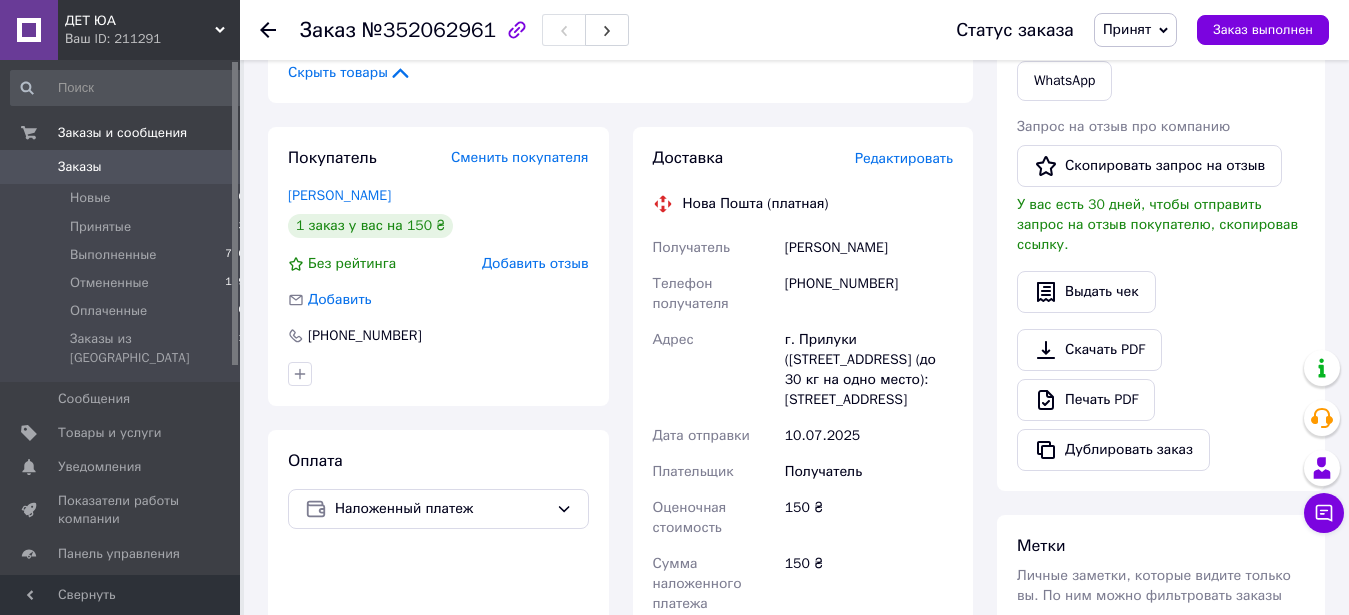 click on "Редактировать" at bounding box center [904, 158] 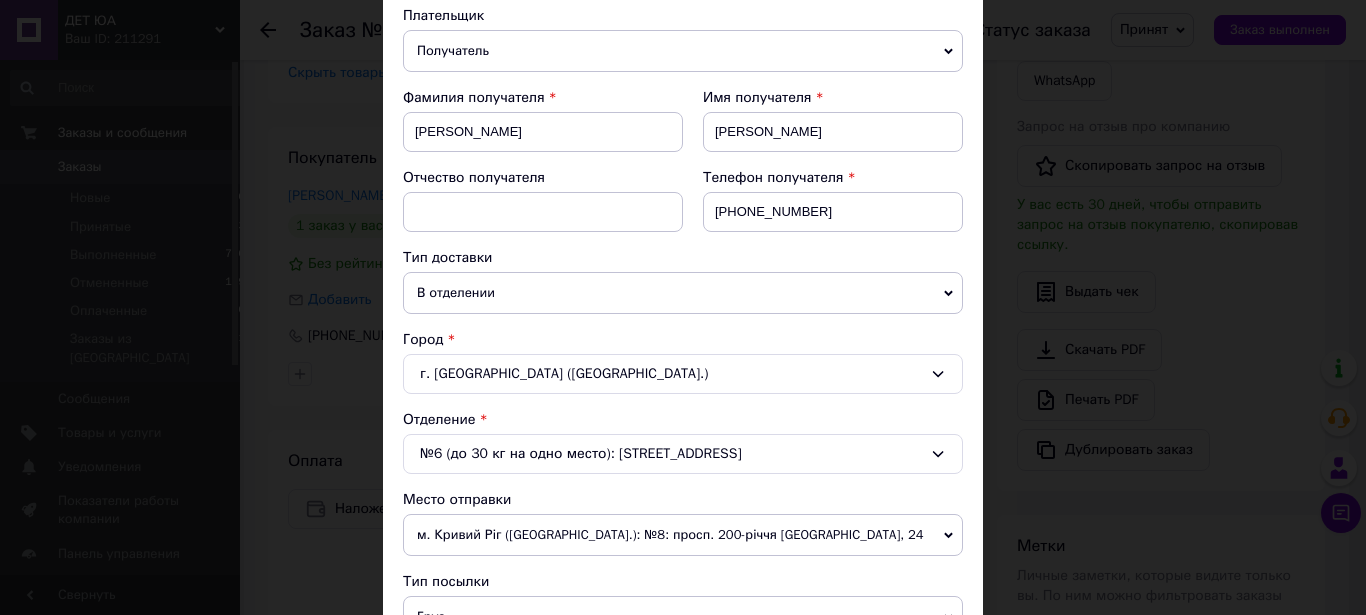 scroll, scrollTop: 228, scrollLeft: 0, axis: vertical 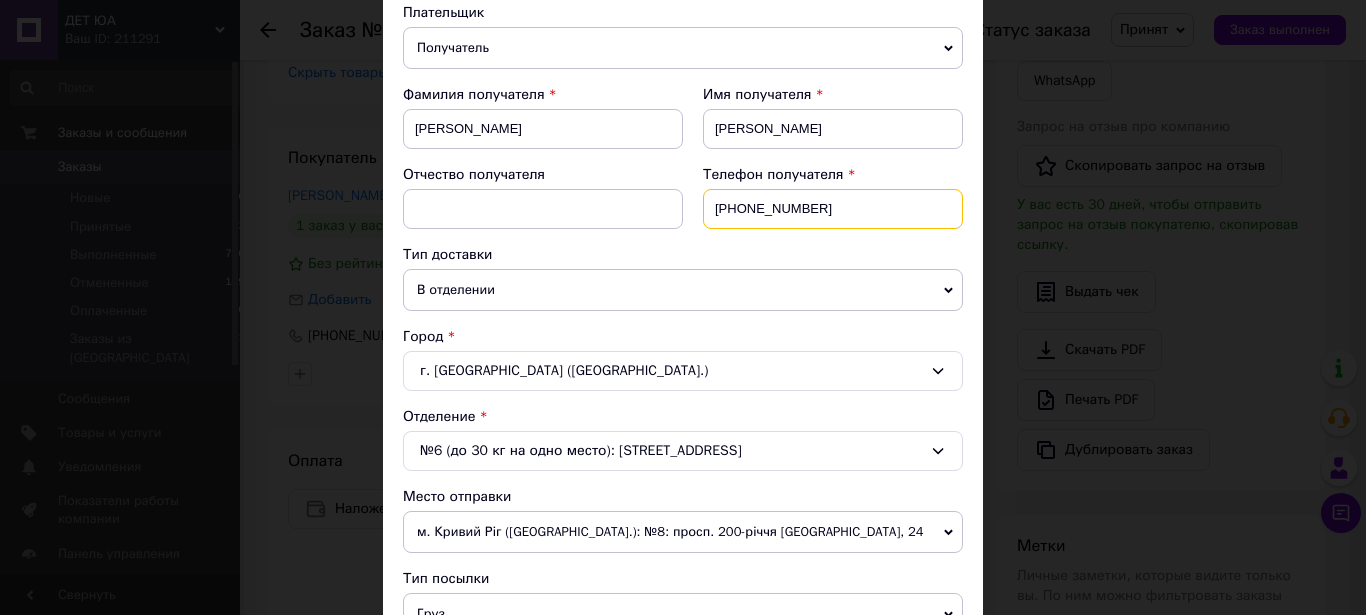 click on "+380997740729" at bounding box center (833, 209) 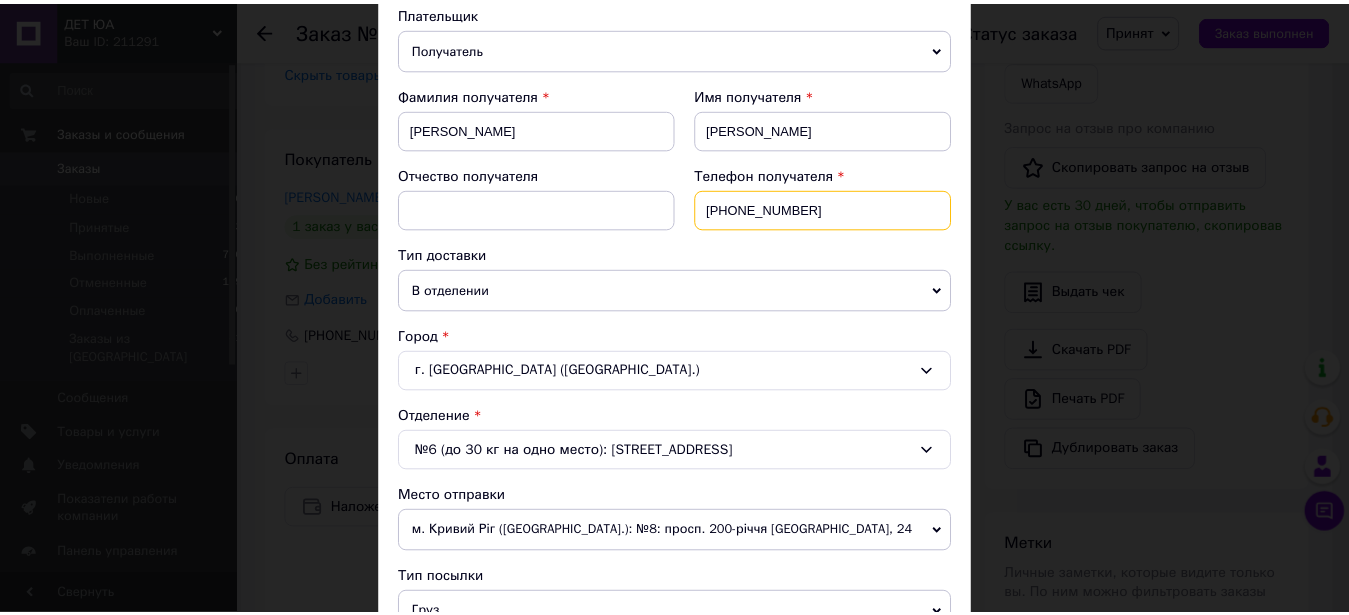 scroll, scrollTop: 911, scrollLeft: 0, axis: vertical 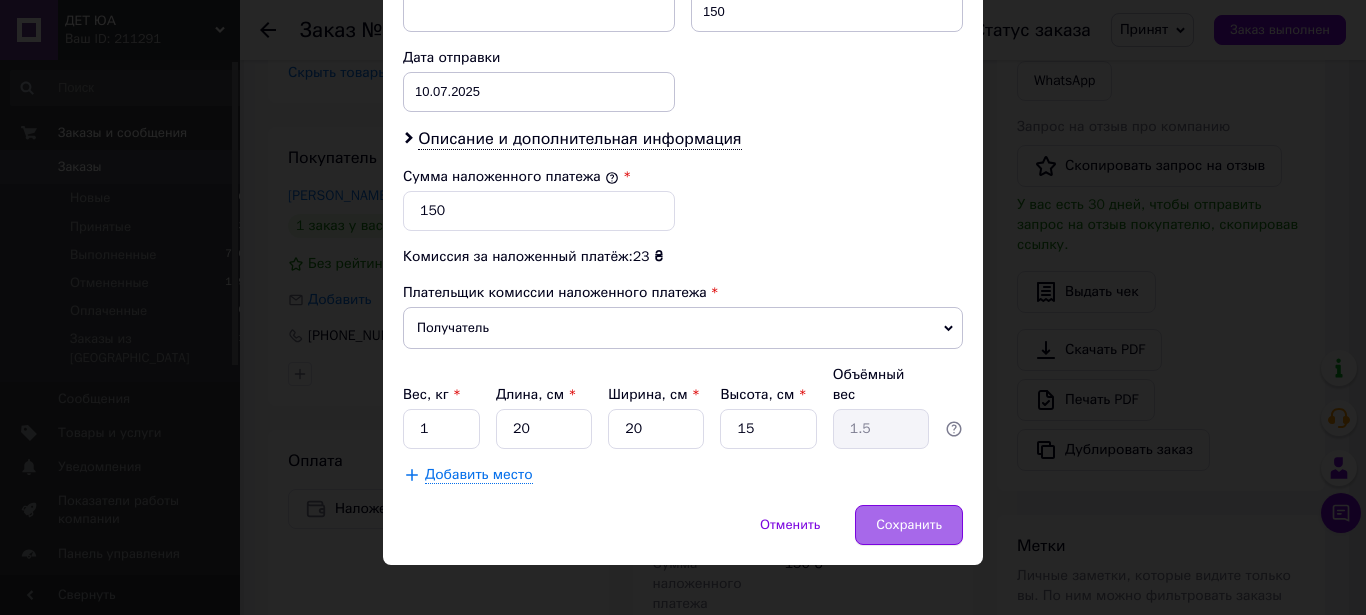 type on "+380997740726" 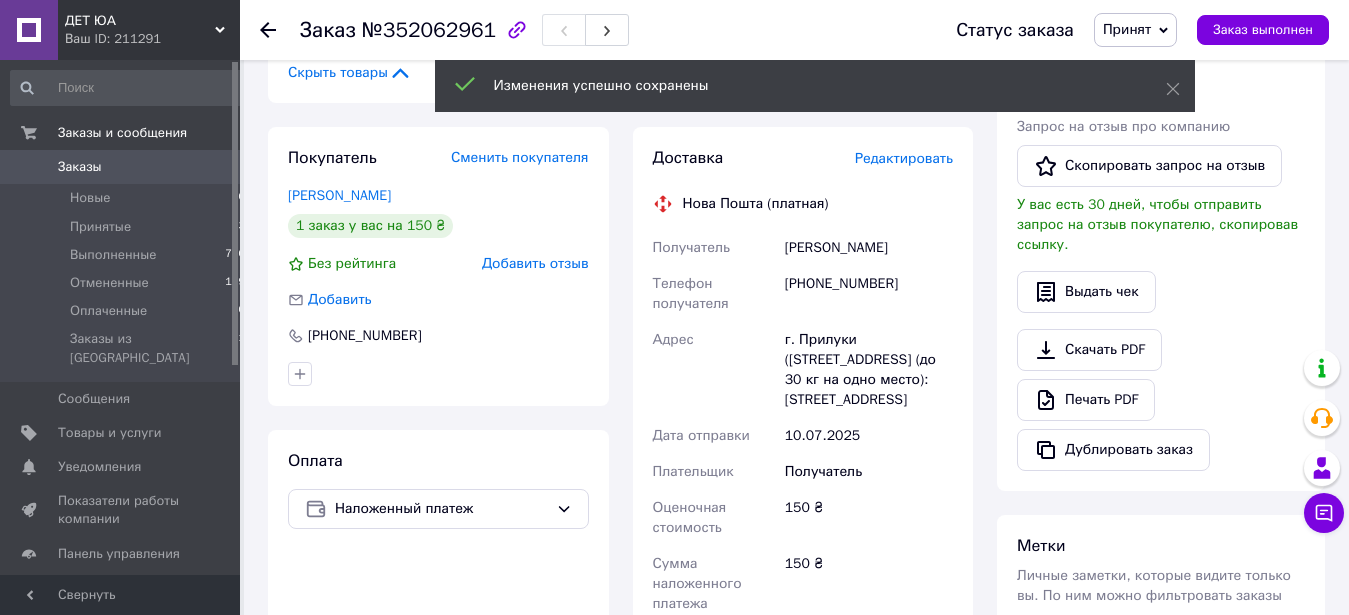 click 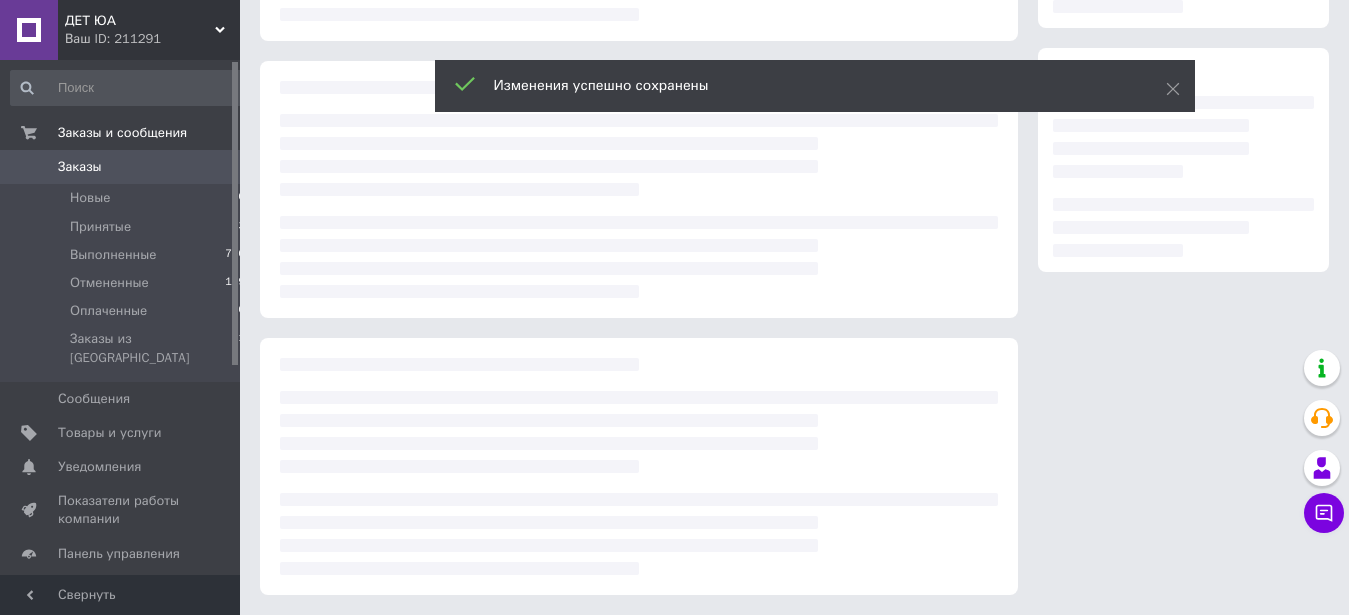 scroll, scrollTop: 0, scrollLeft: 0, axis: both 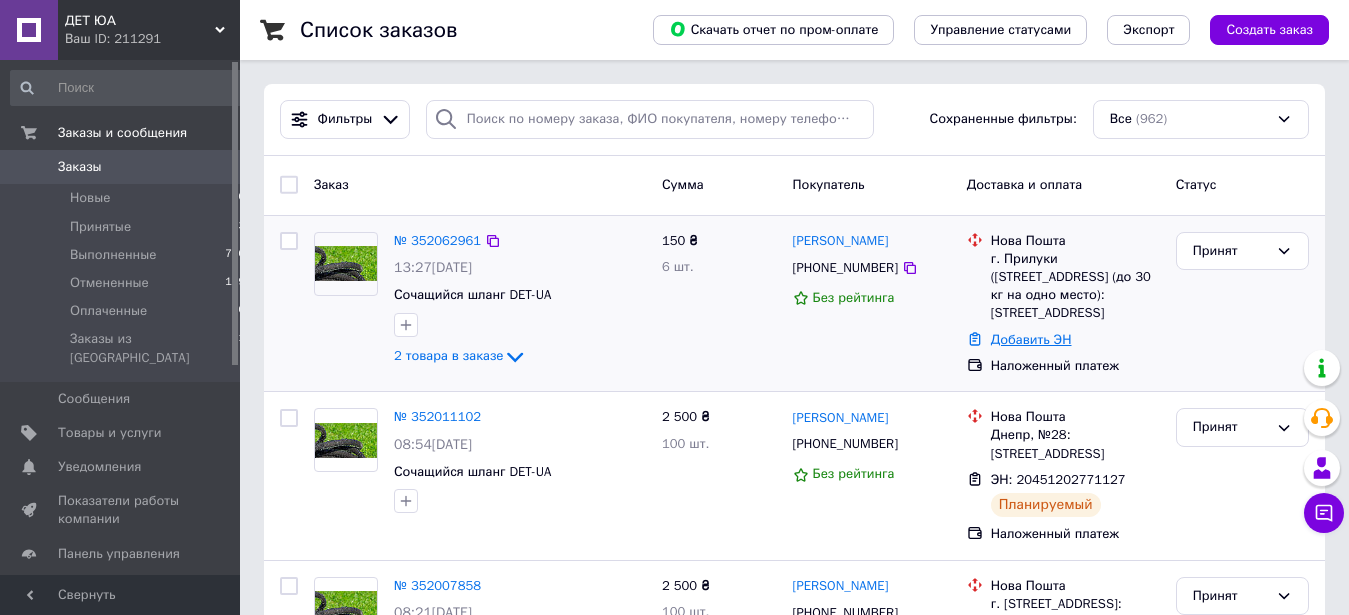 click on "Добавить ЭН" at bounding box center (1031, 339) 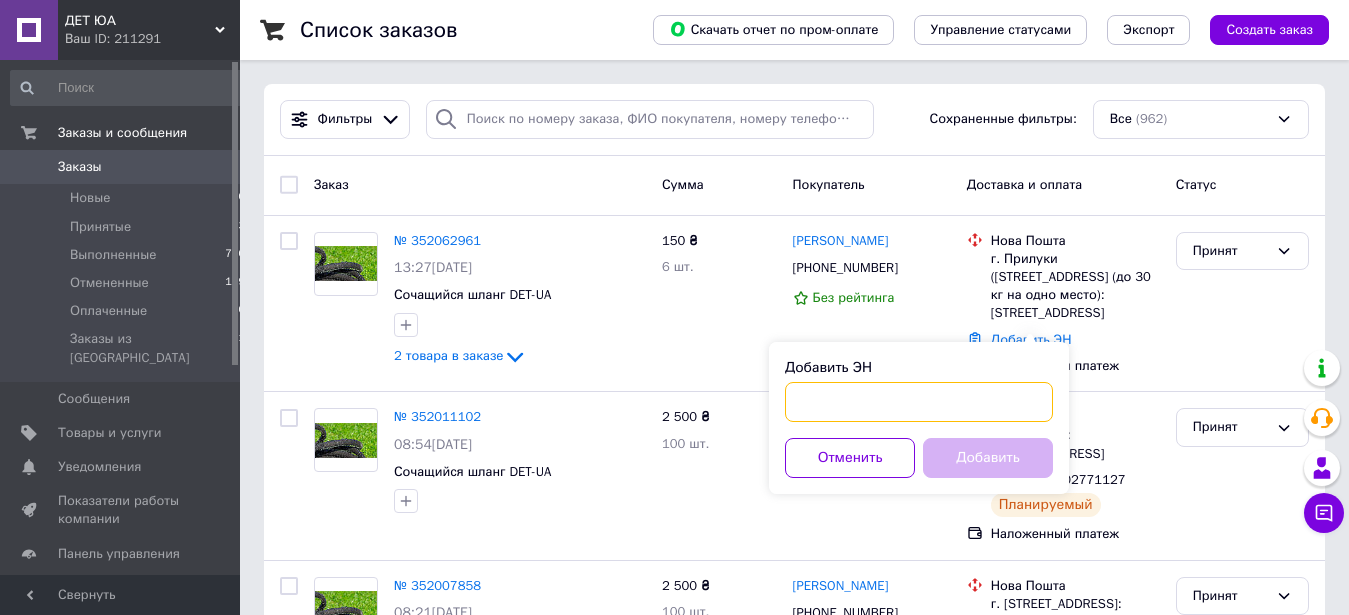 click on "Добавить ЭН" at bounding box center (919, 402) 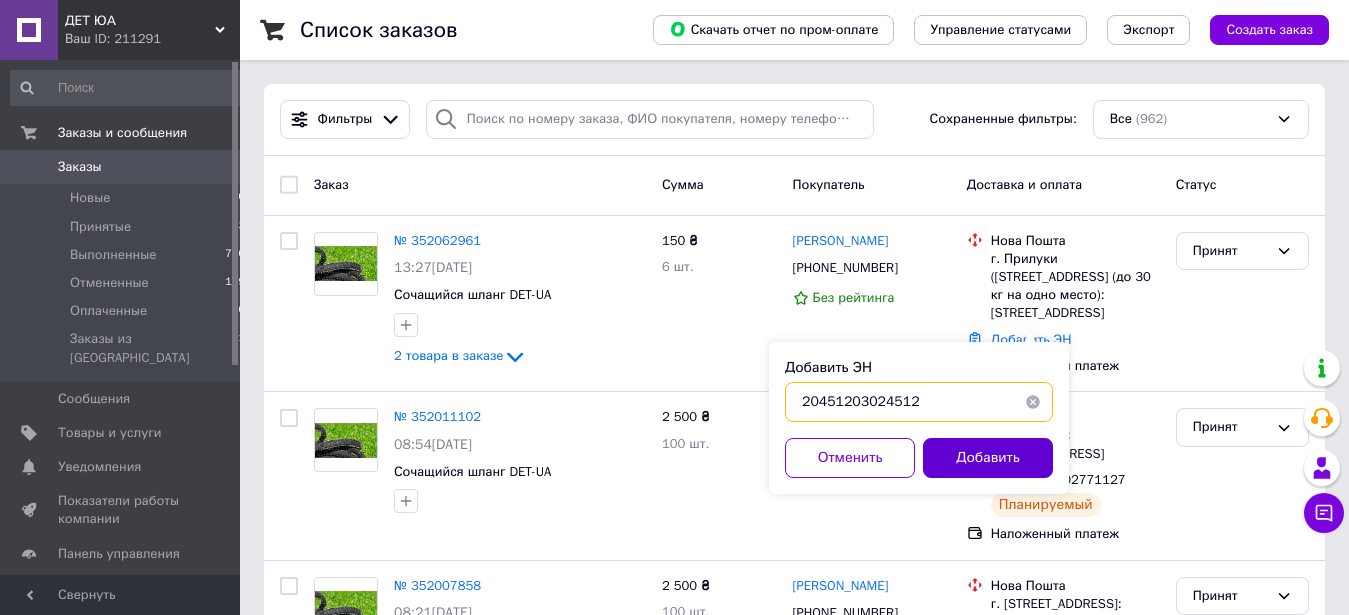 type on "20451203024512" 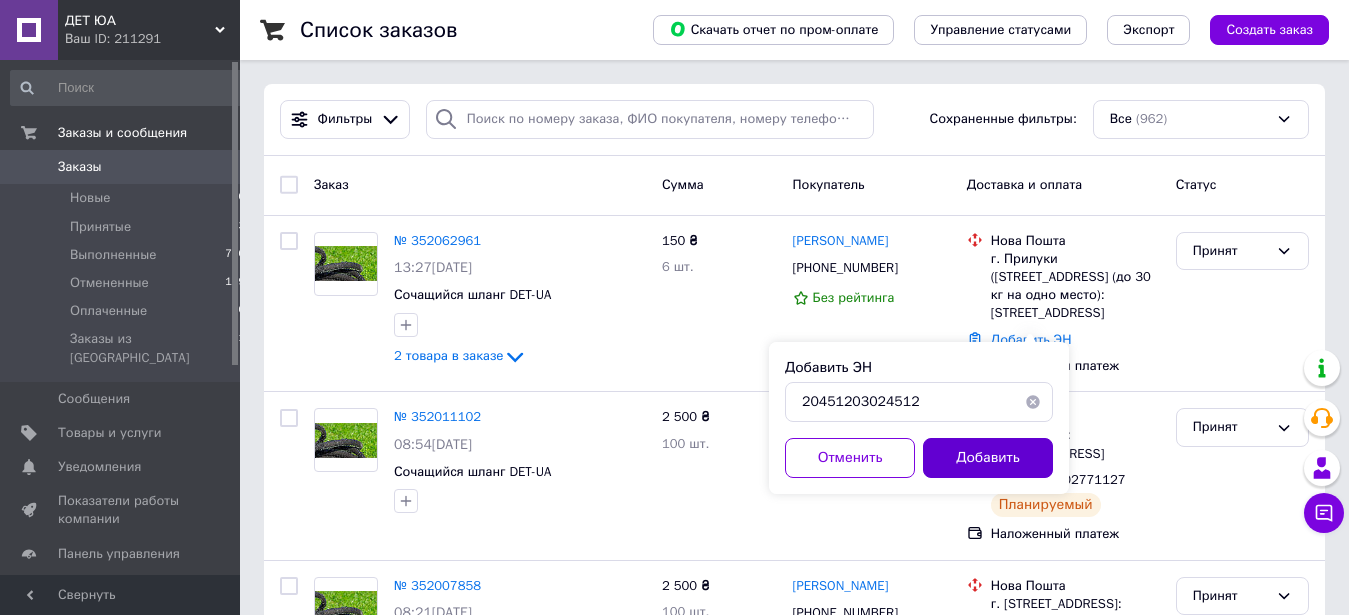 click on "Добавить" at bounding box center [988, 458] 